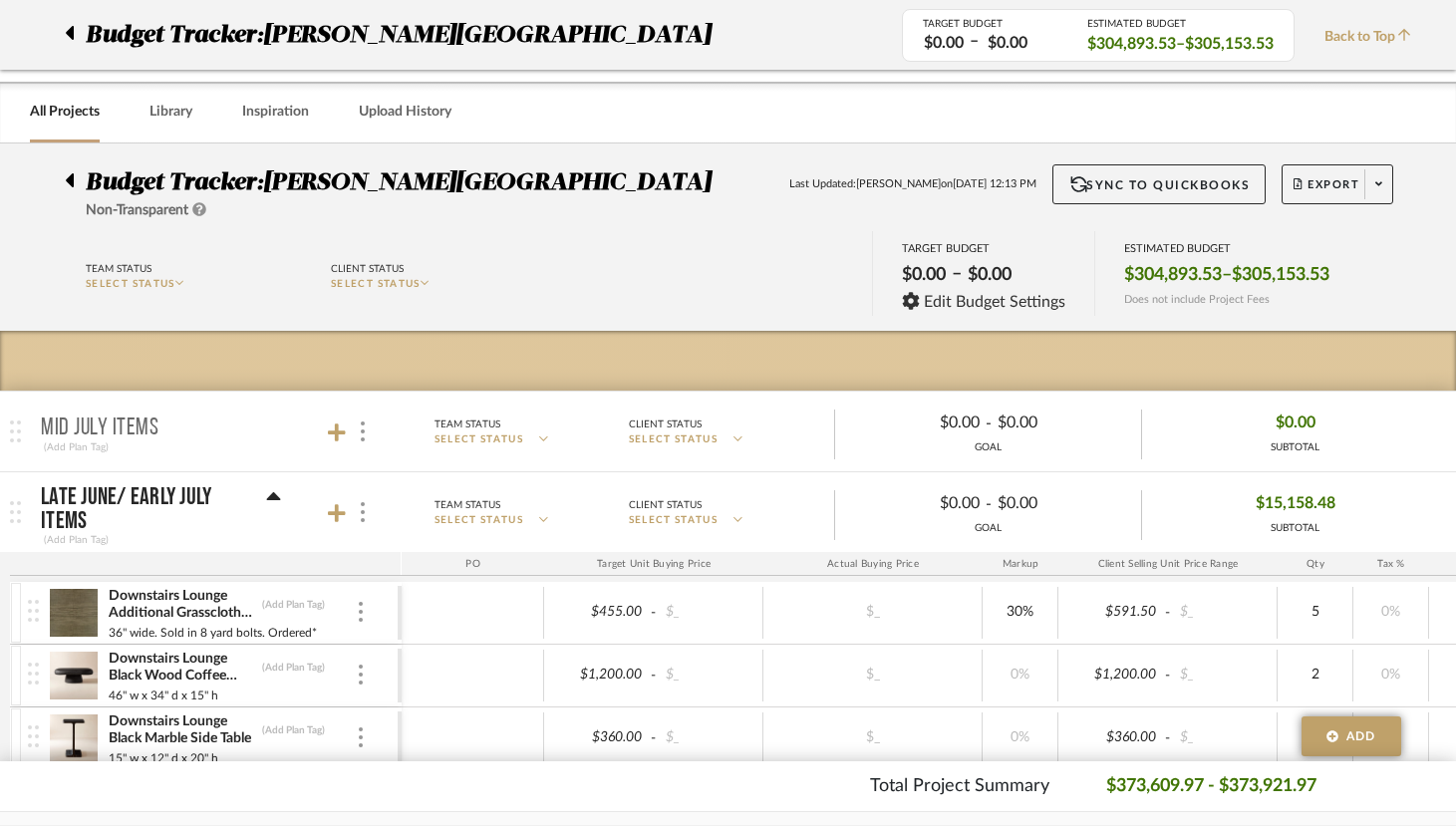 scroll, scrollTop: 469, scrollLeft: 0, axis: vertical 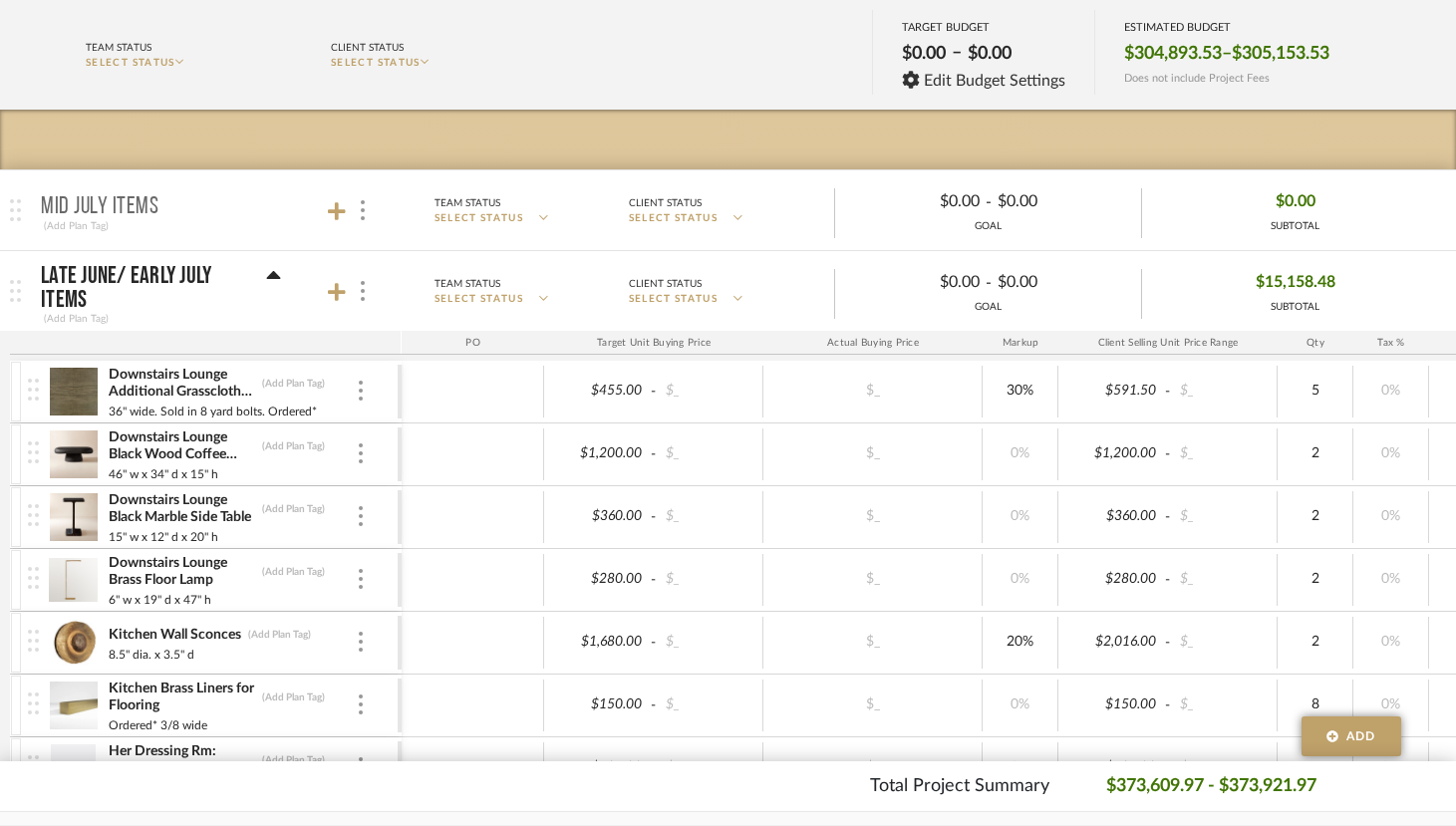 click on "Mid July Items   (Add Plan Tag)" at bounding box center [216, 210] 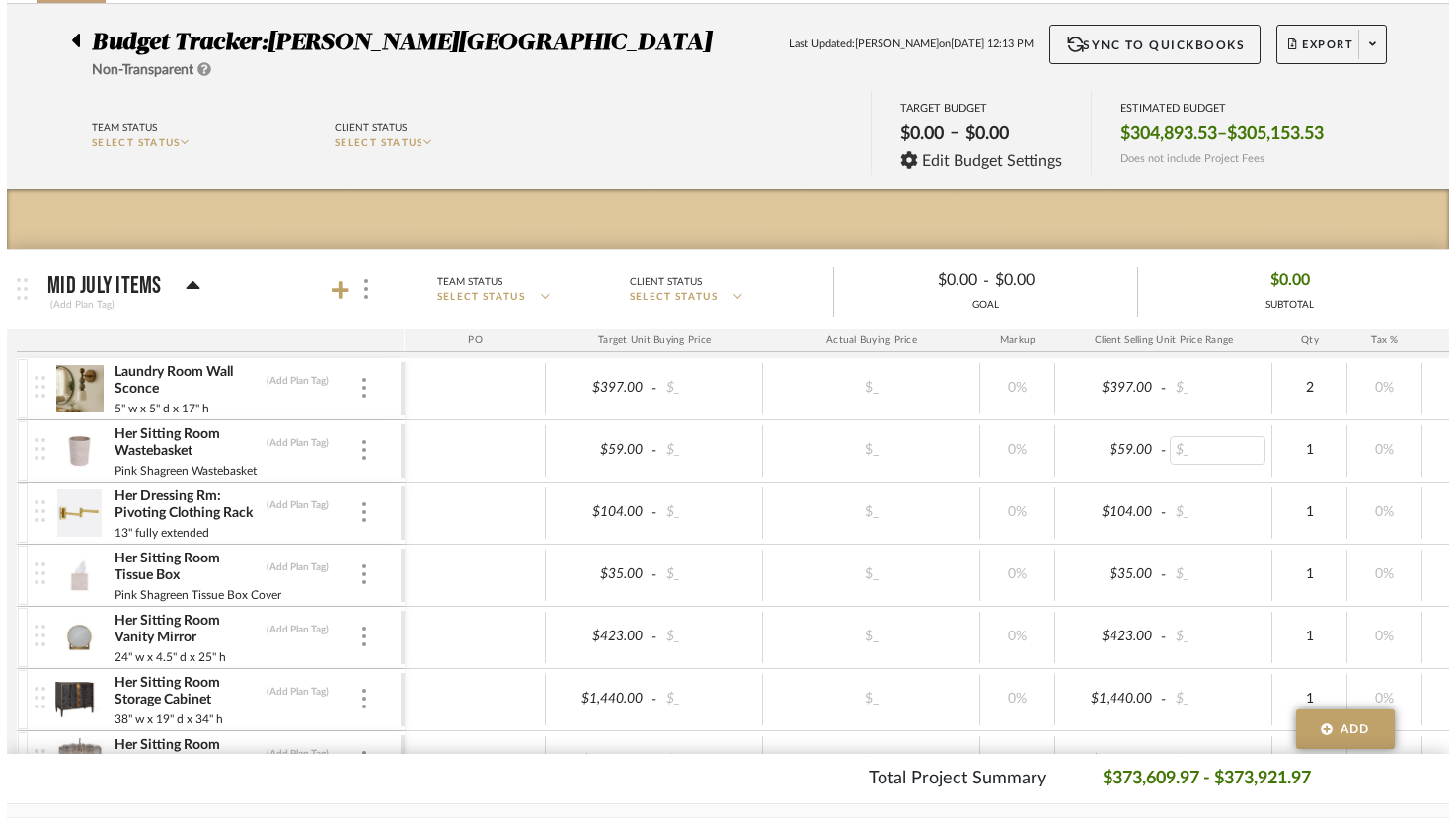 scroll, scrollTop: 0, scrollLeft: 0, axis: both 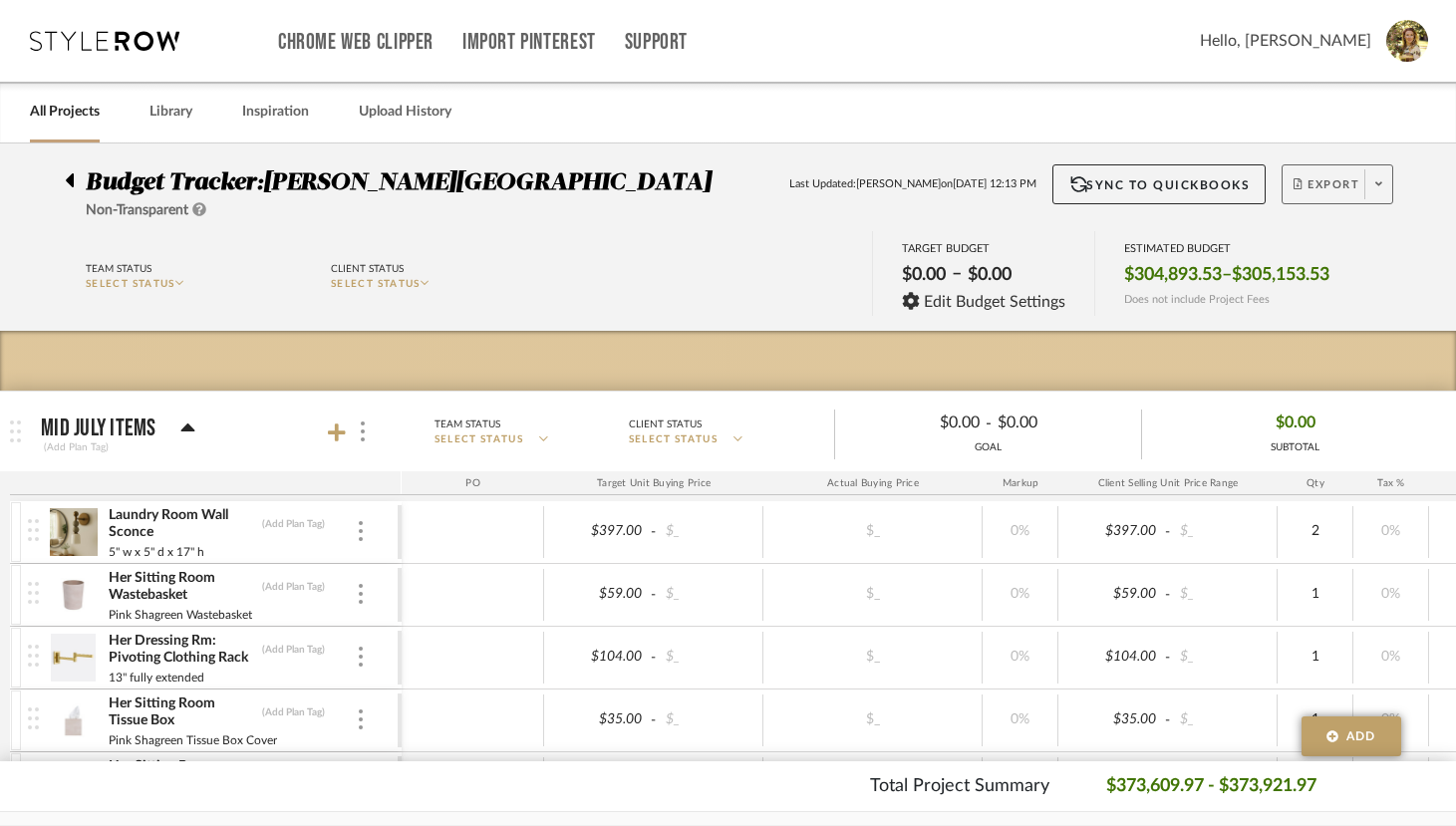 click on "Export" 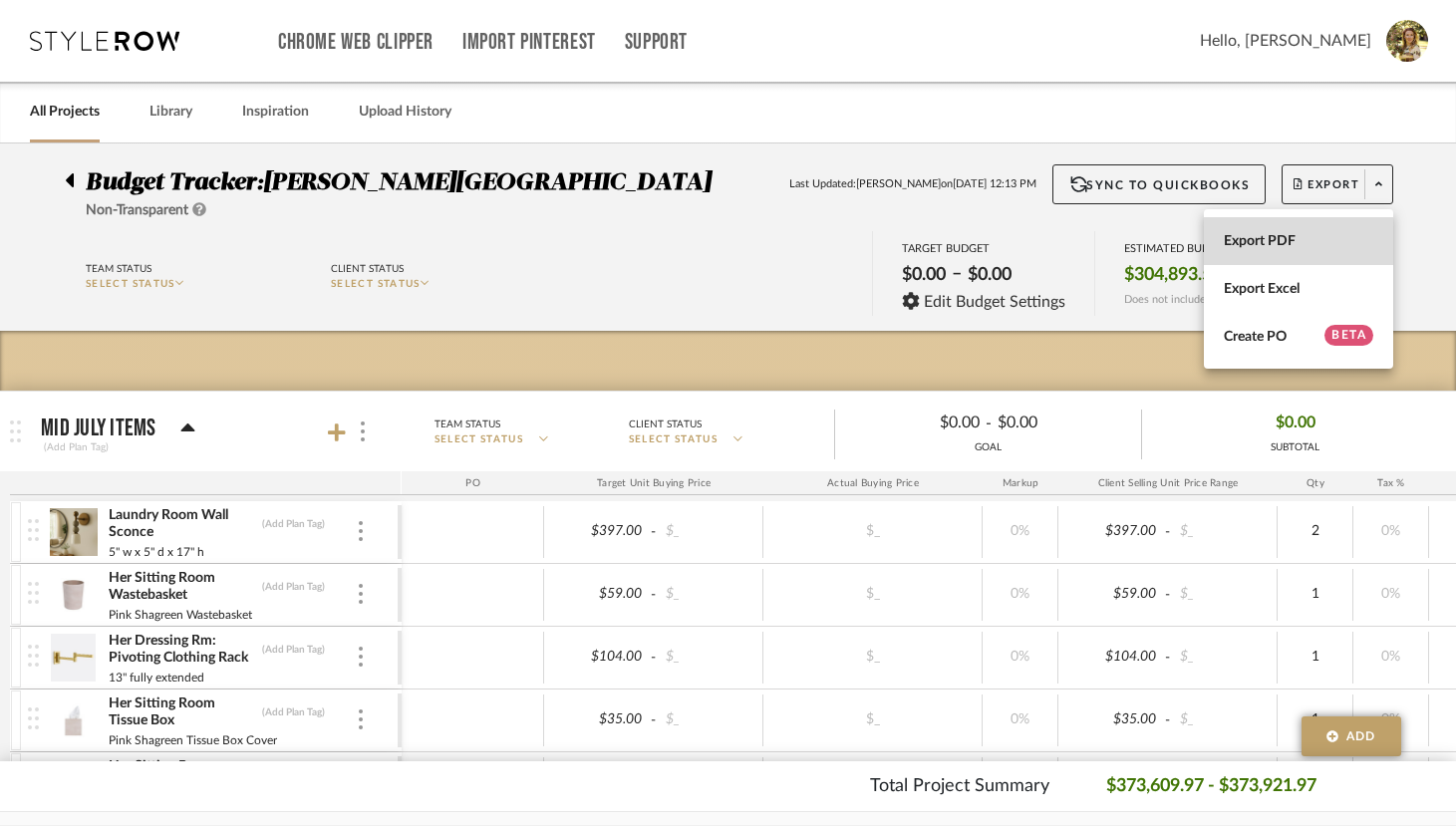 click on "Export PDF" at bounding box center [1299, 241] 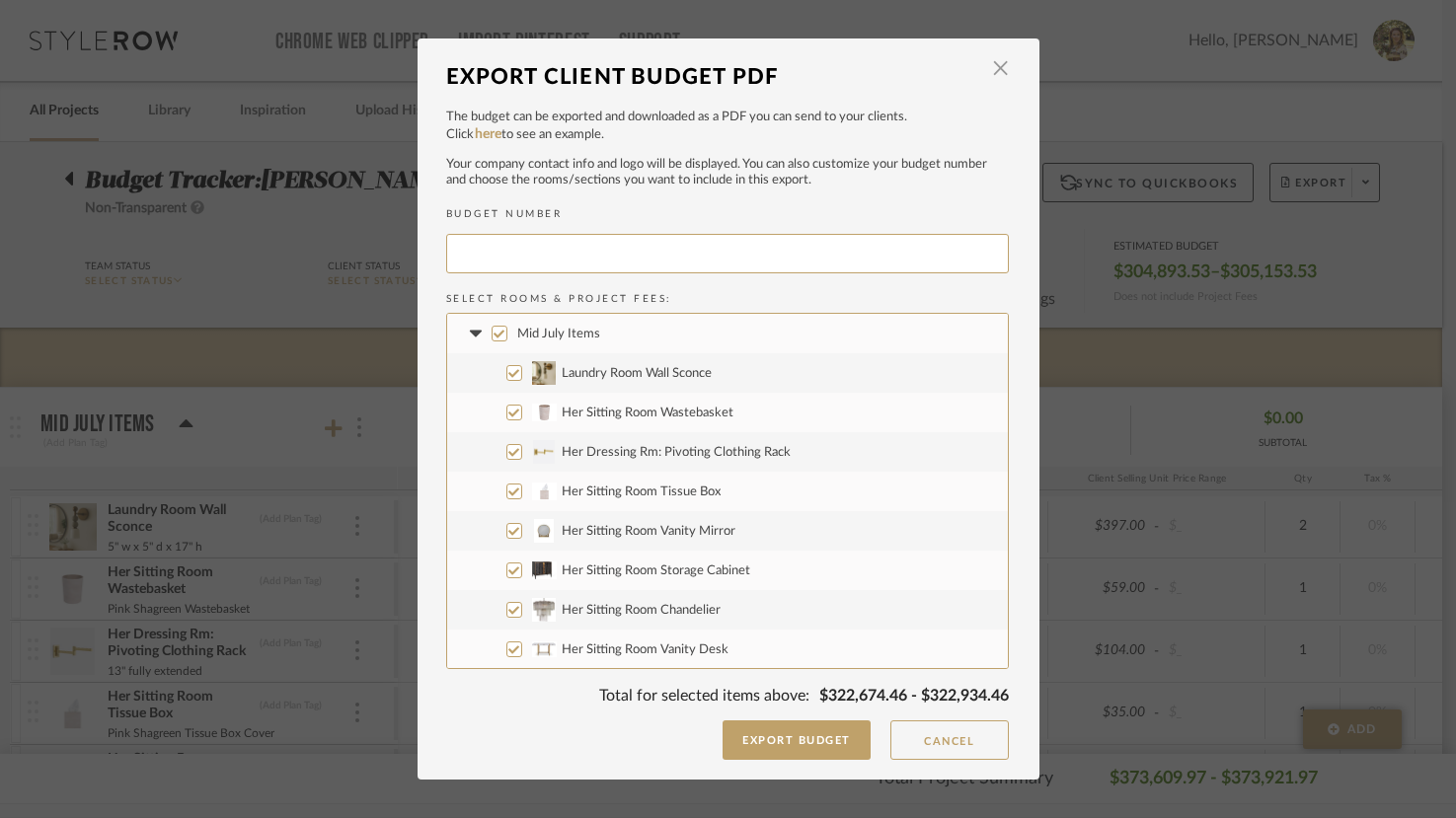 type on "CAMPBE-067" 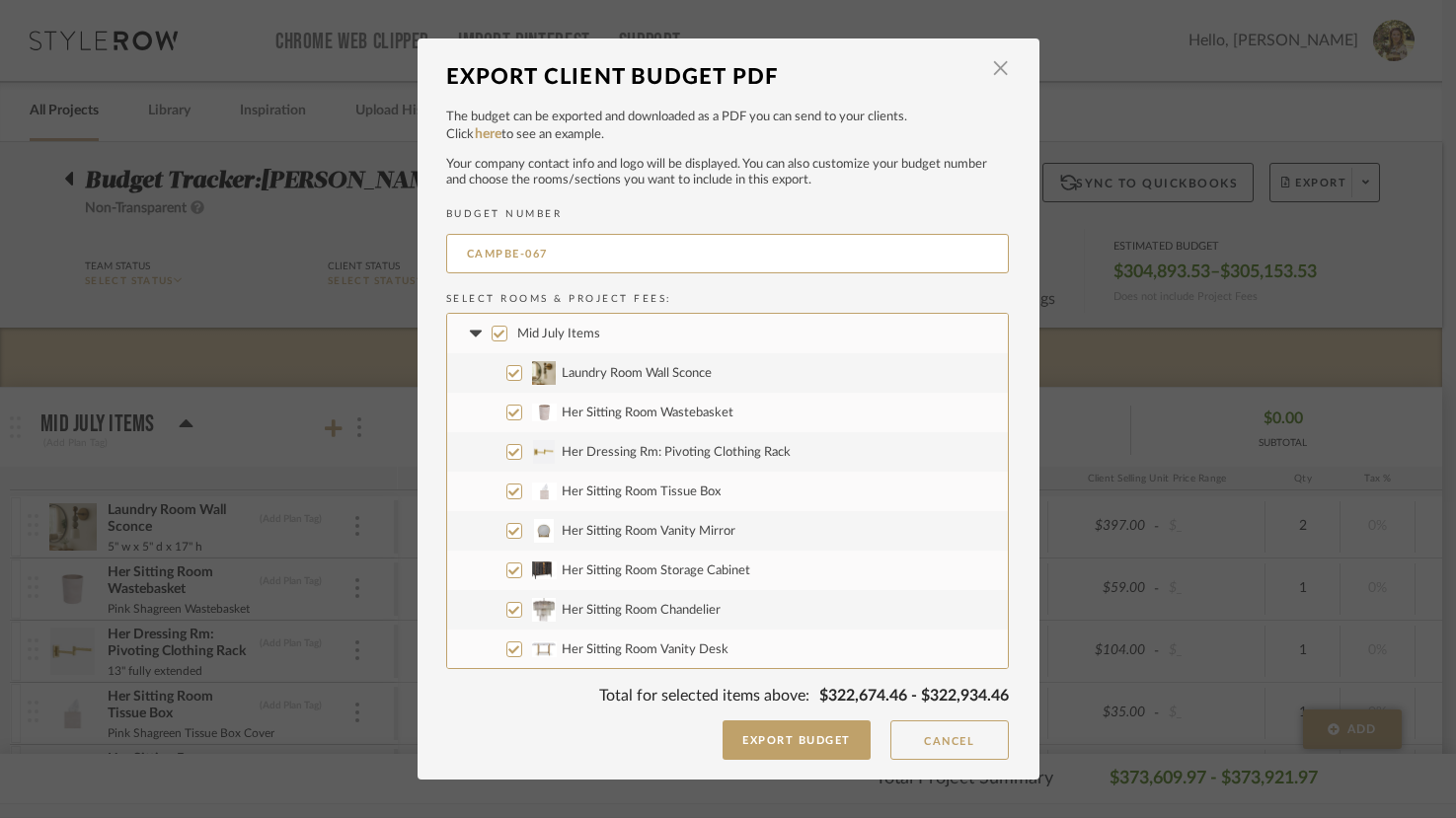 click on "Mid July Items" at bounding box center [559, 334] 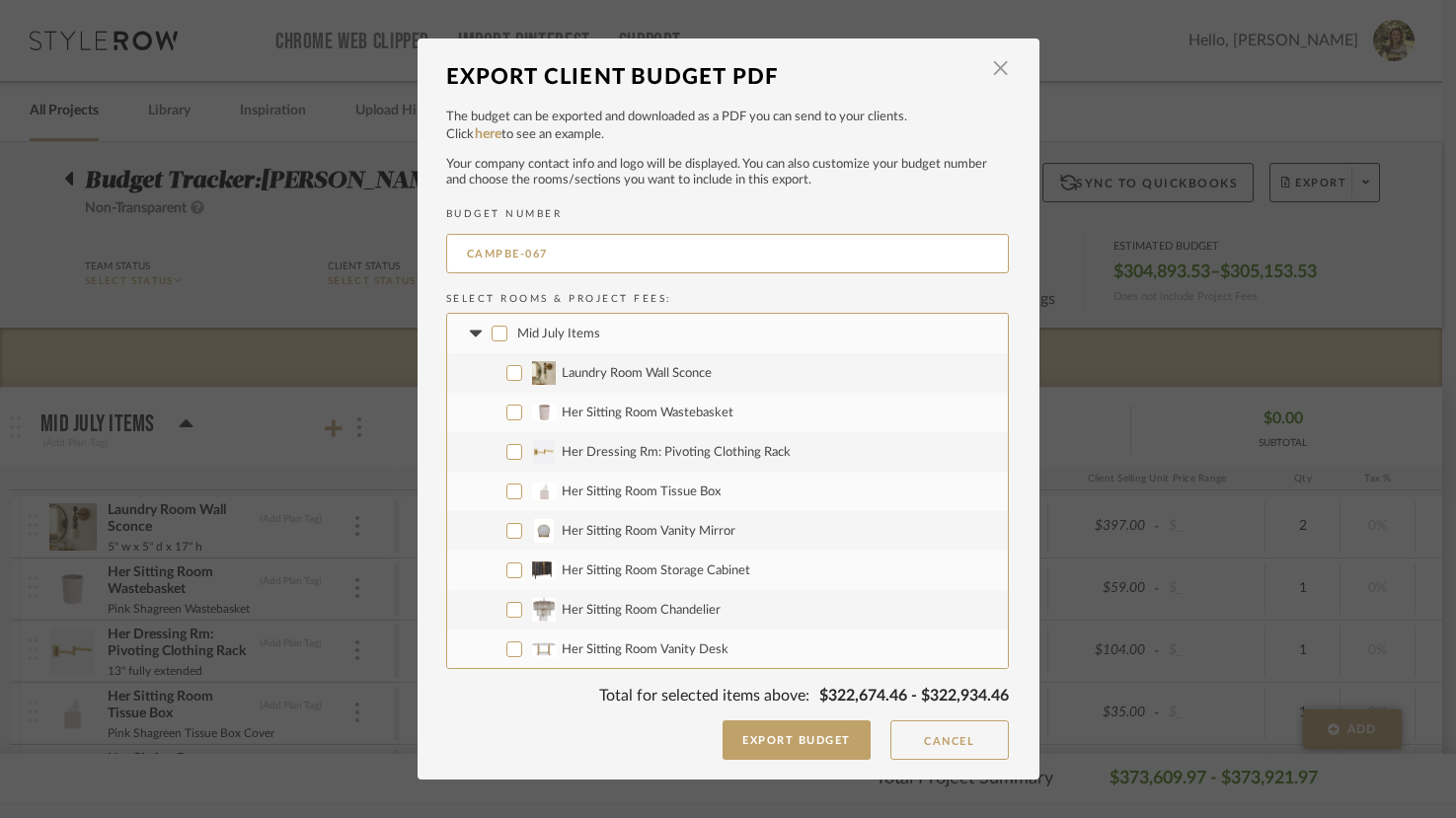 checkbox on "false" 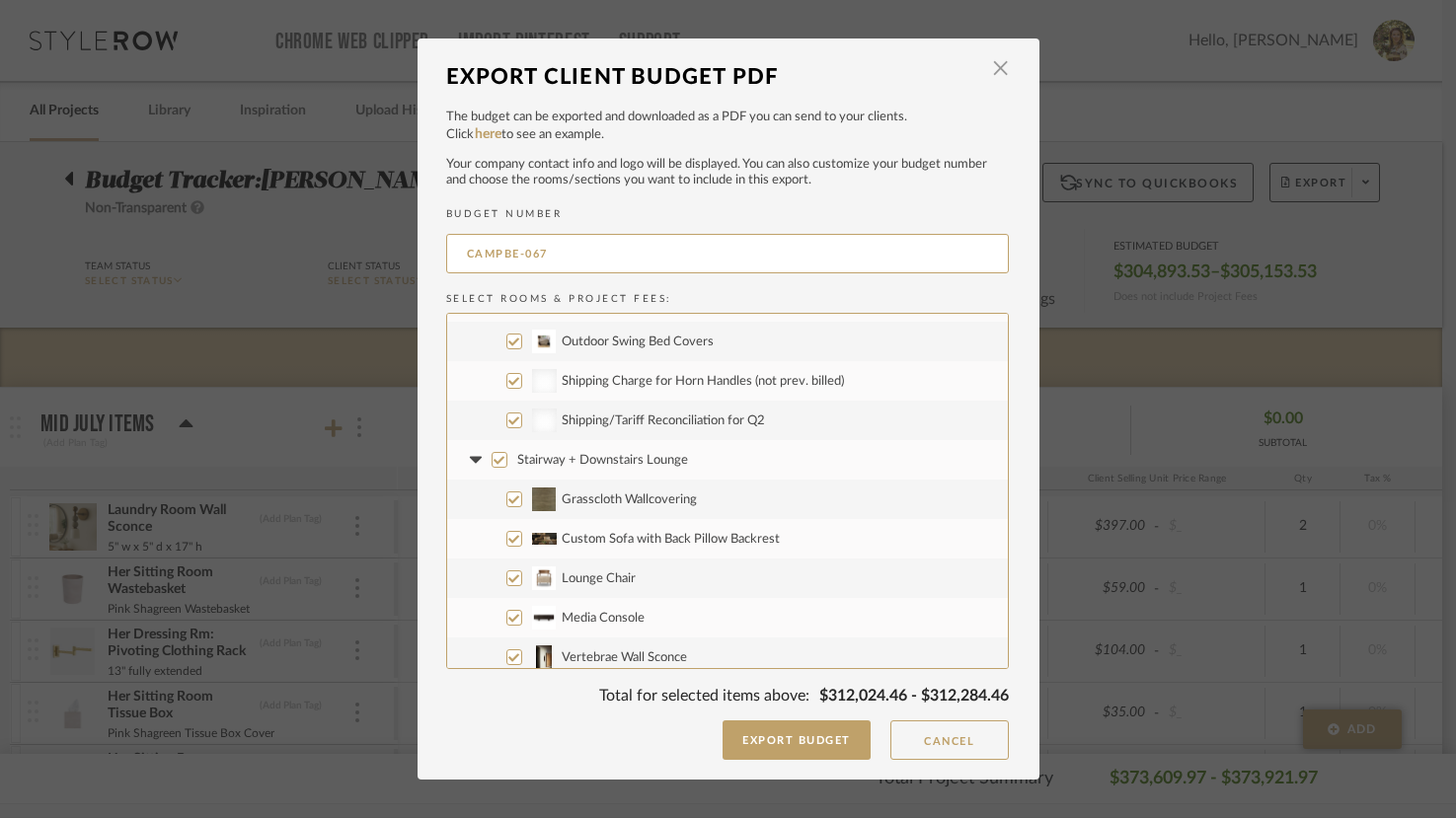 scroll, scrollTop: 1059, scrollLeft: 0, axis: vertical 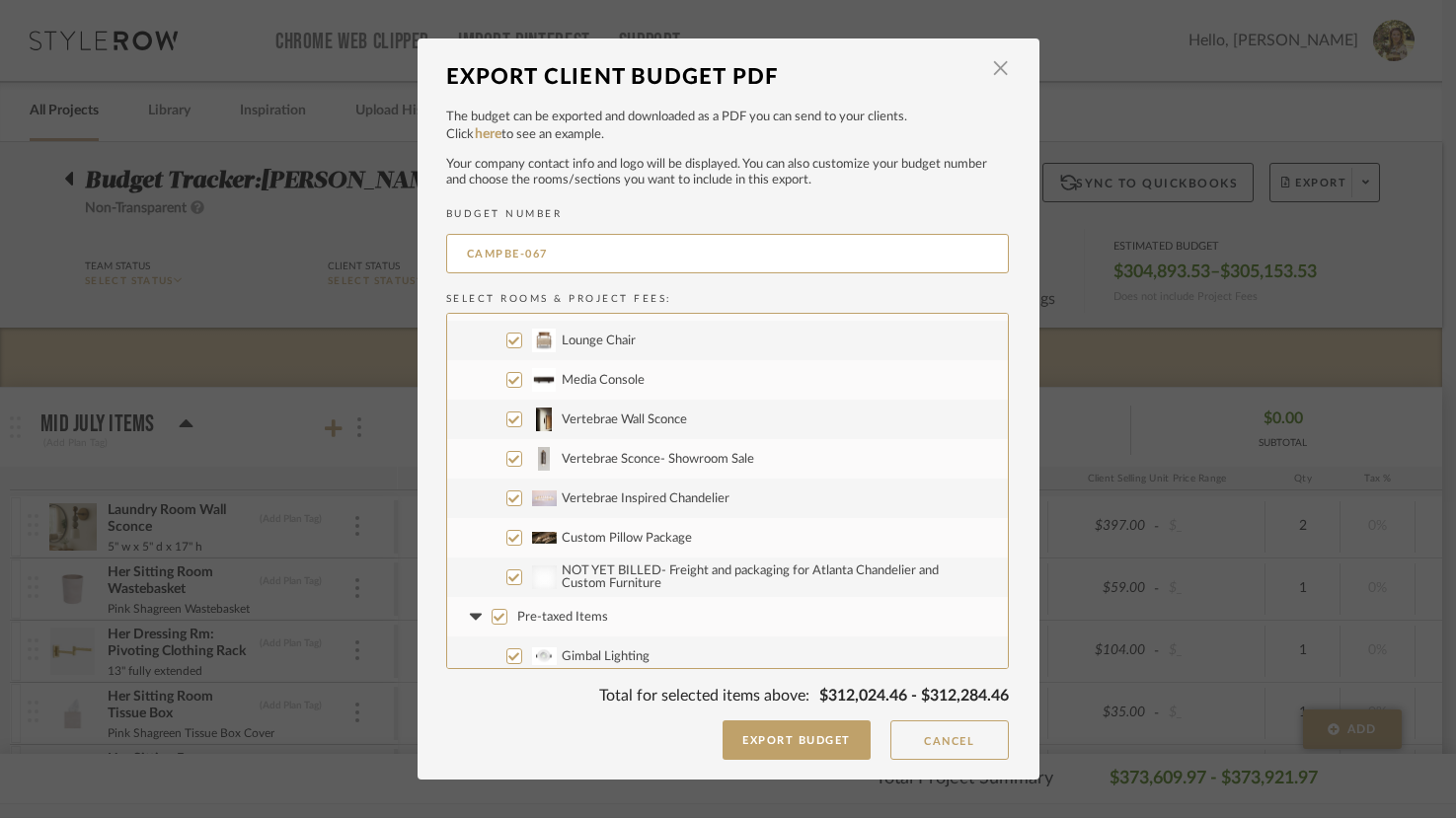 click on "Pre-taxed Items" at bounding box center (563, 617) 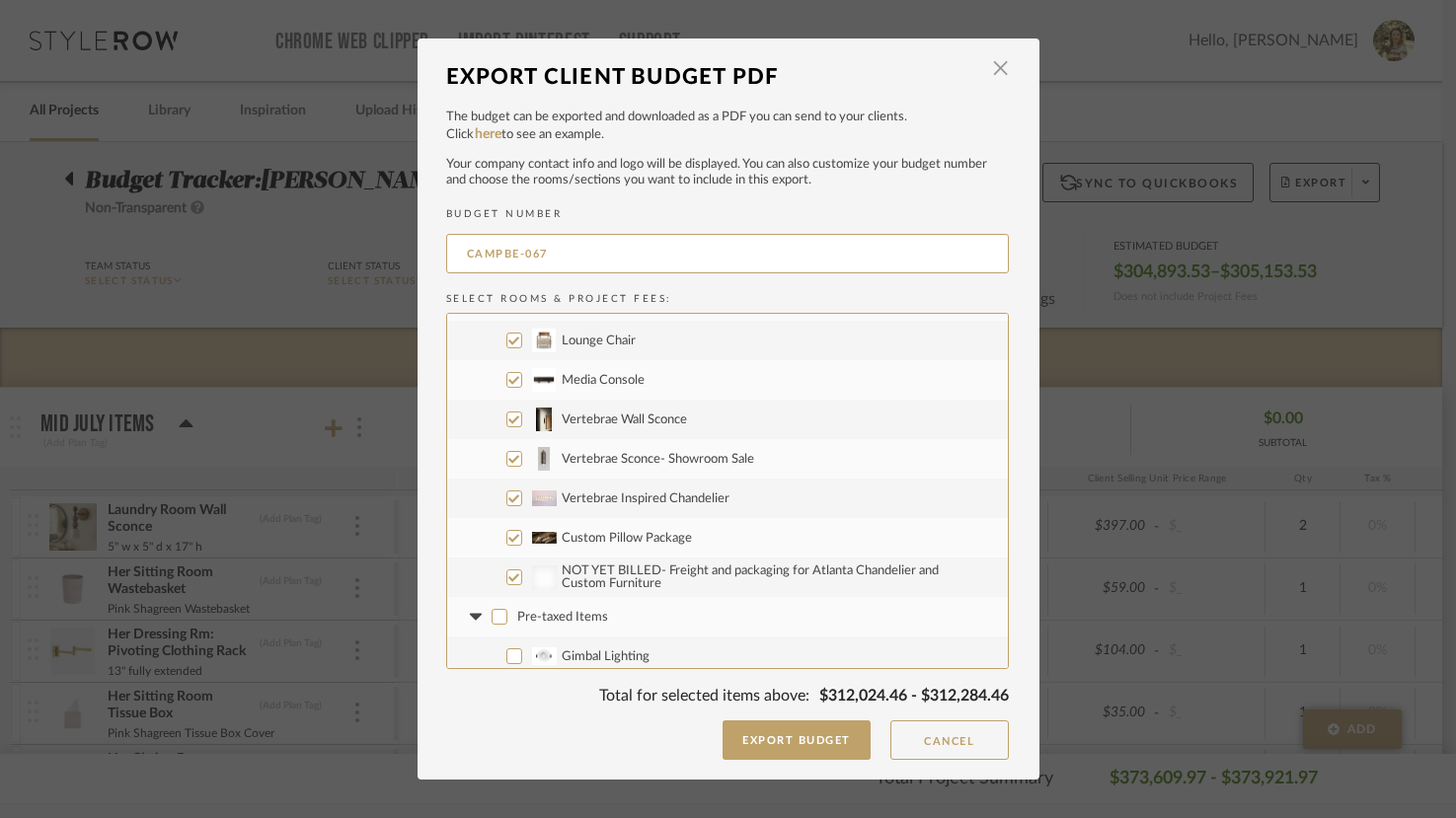 checkbox on "false" 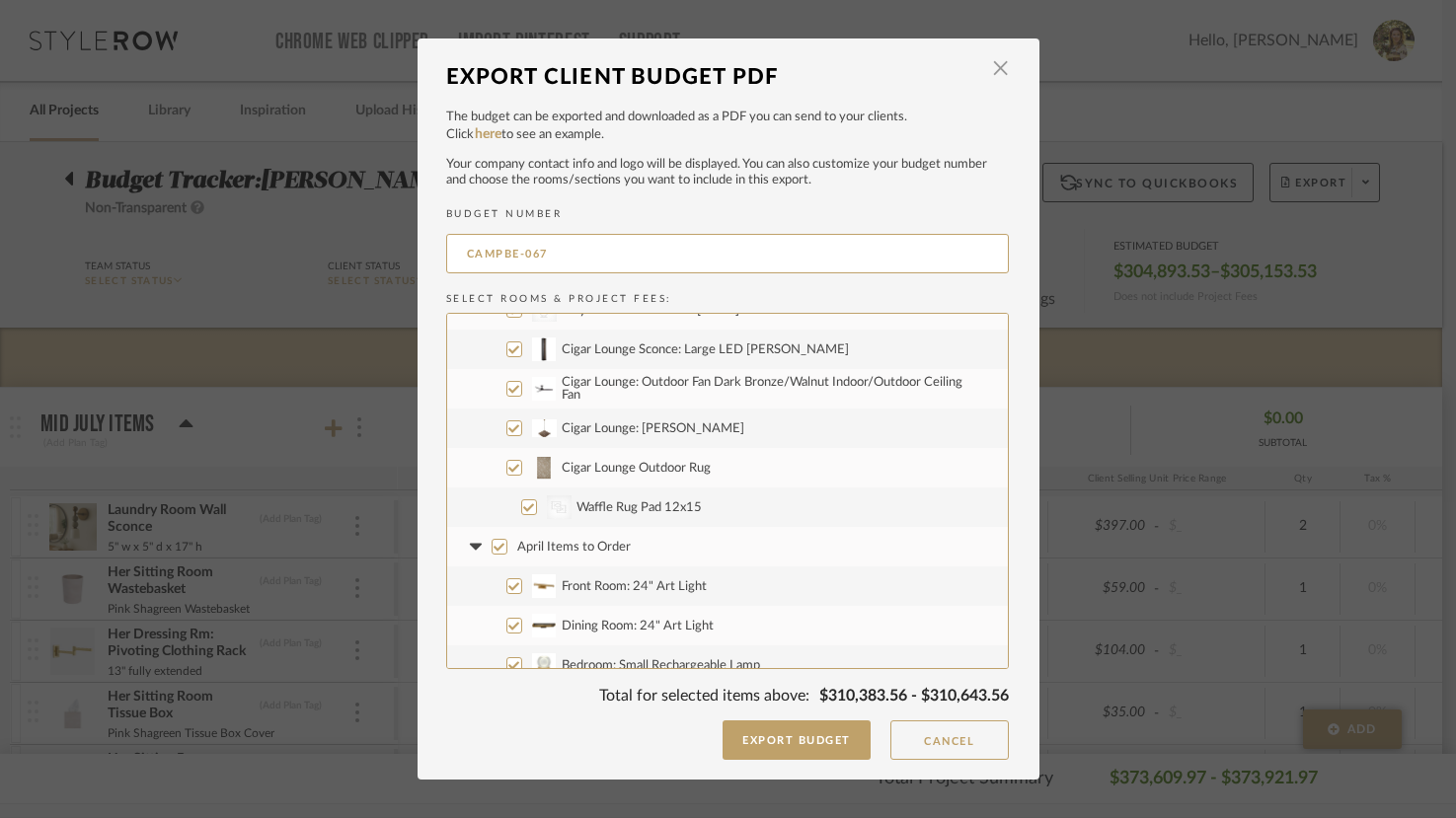 click on "April Items to Order" at bounding box center [728, 547] 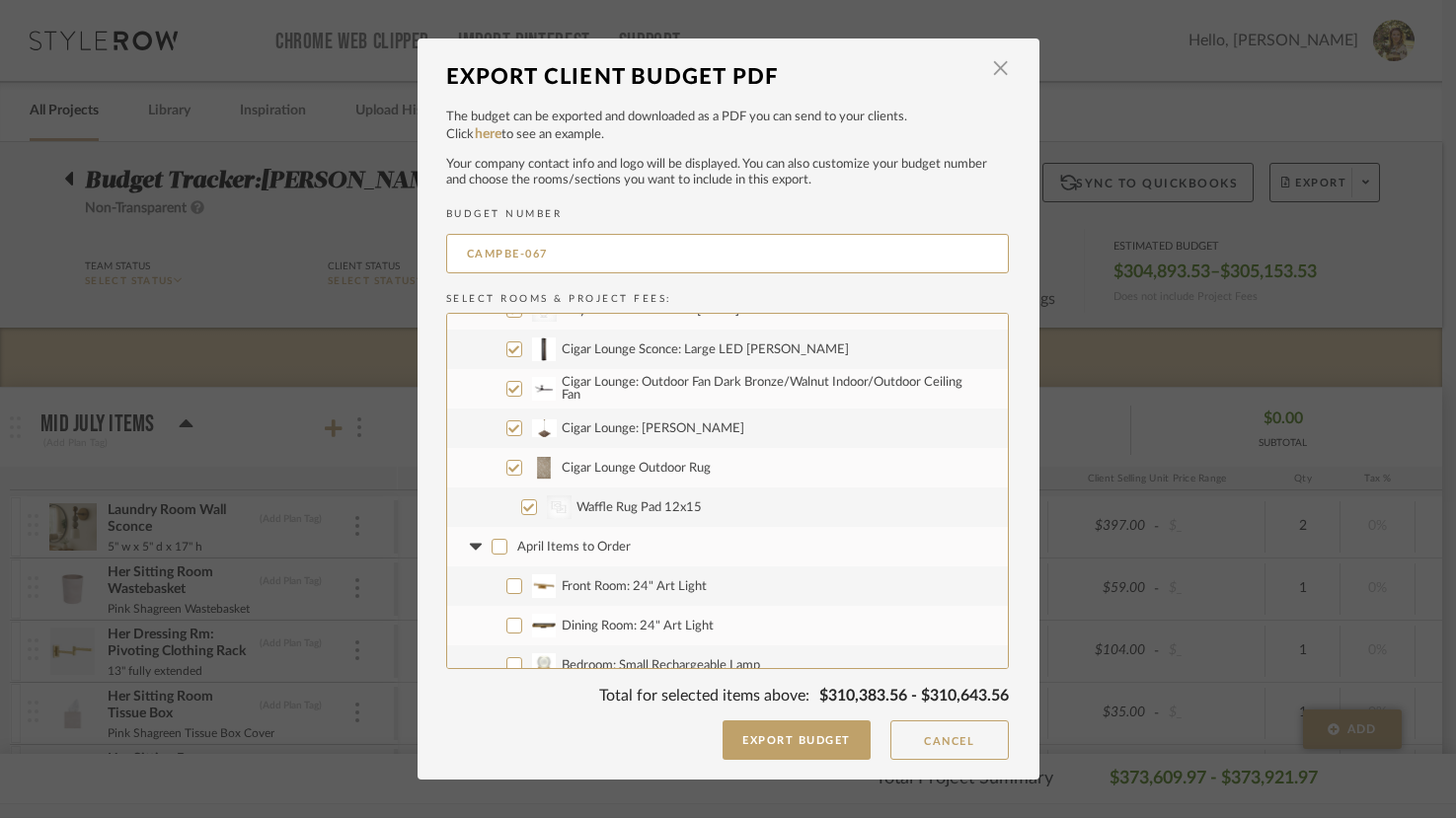 checkbox on "false" 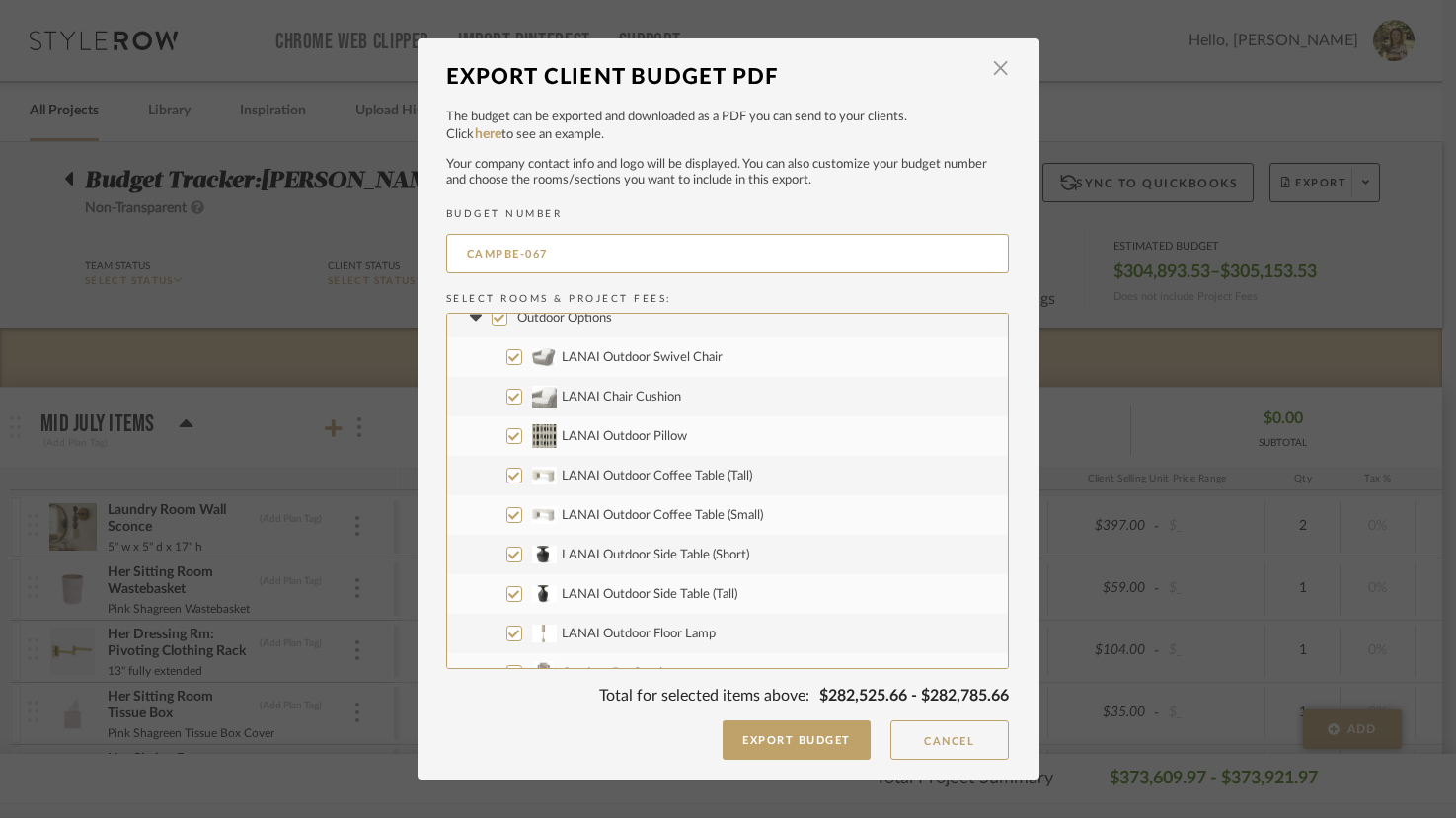 scroll, scrollTop: 2977, scrollLeft: 0, axis: vertical 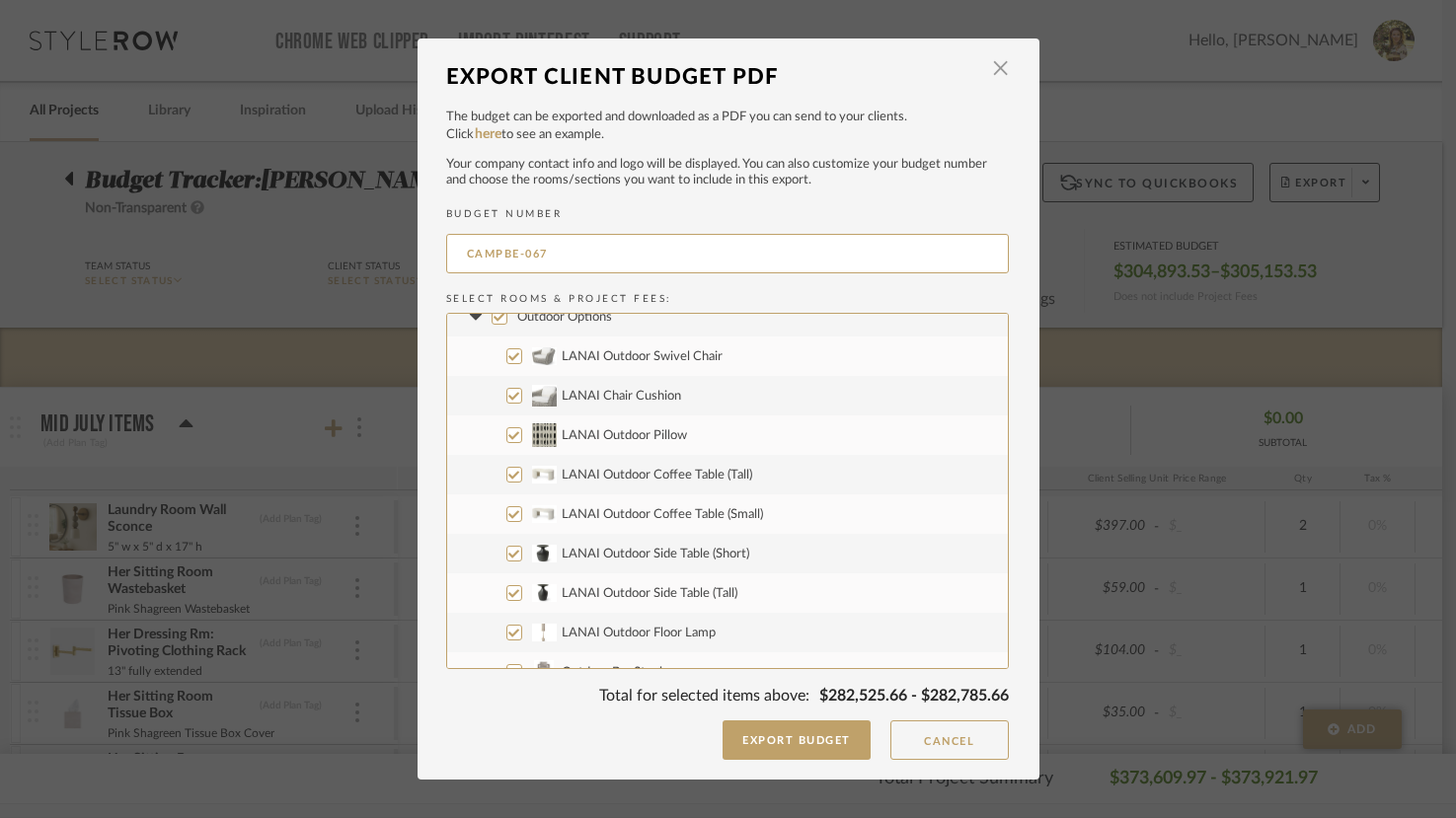 click on "Outdoor Options" at bounding box center (728, 317) 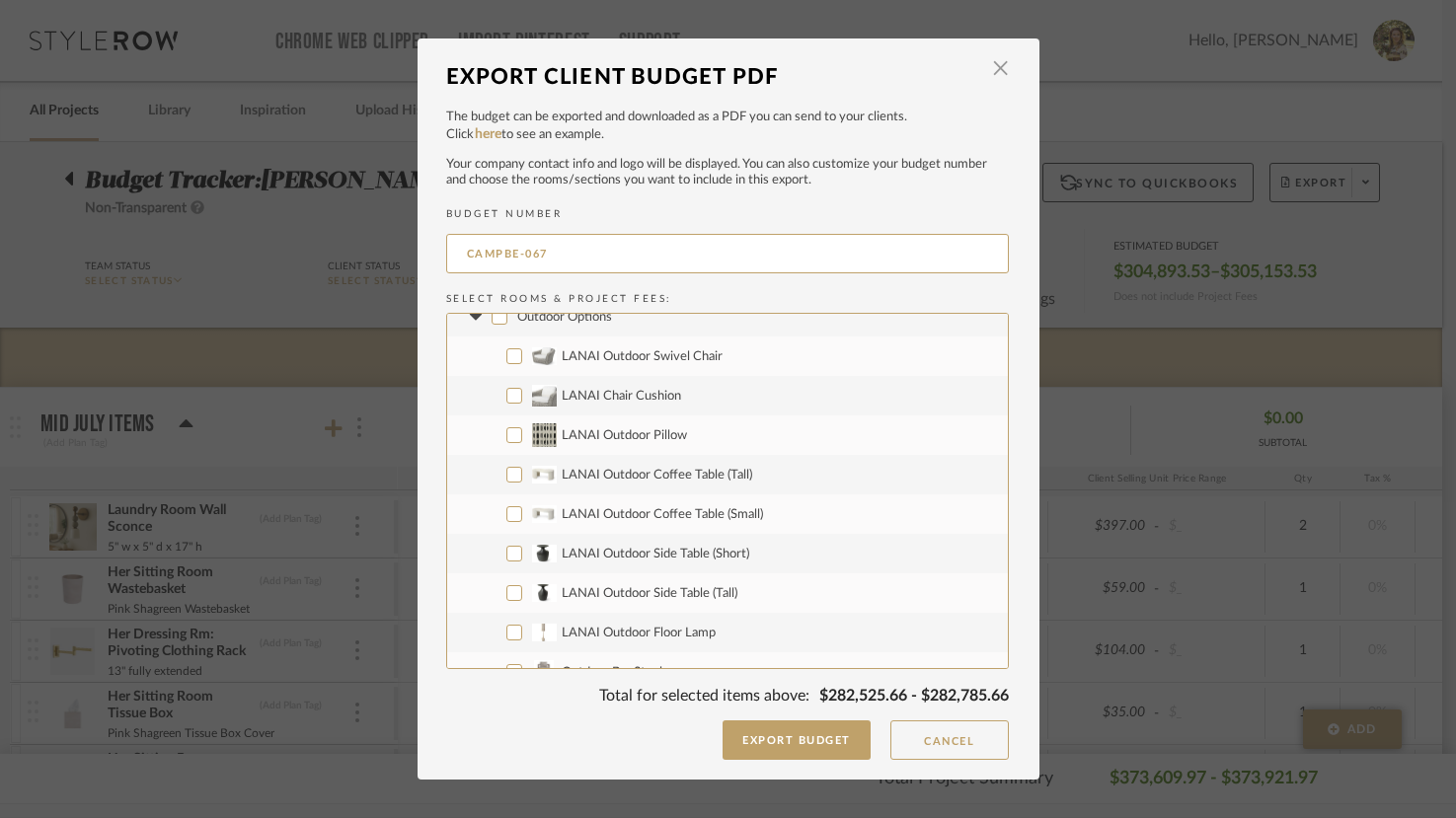 checkbox on "false" 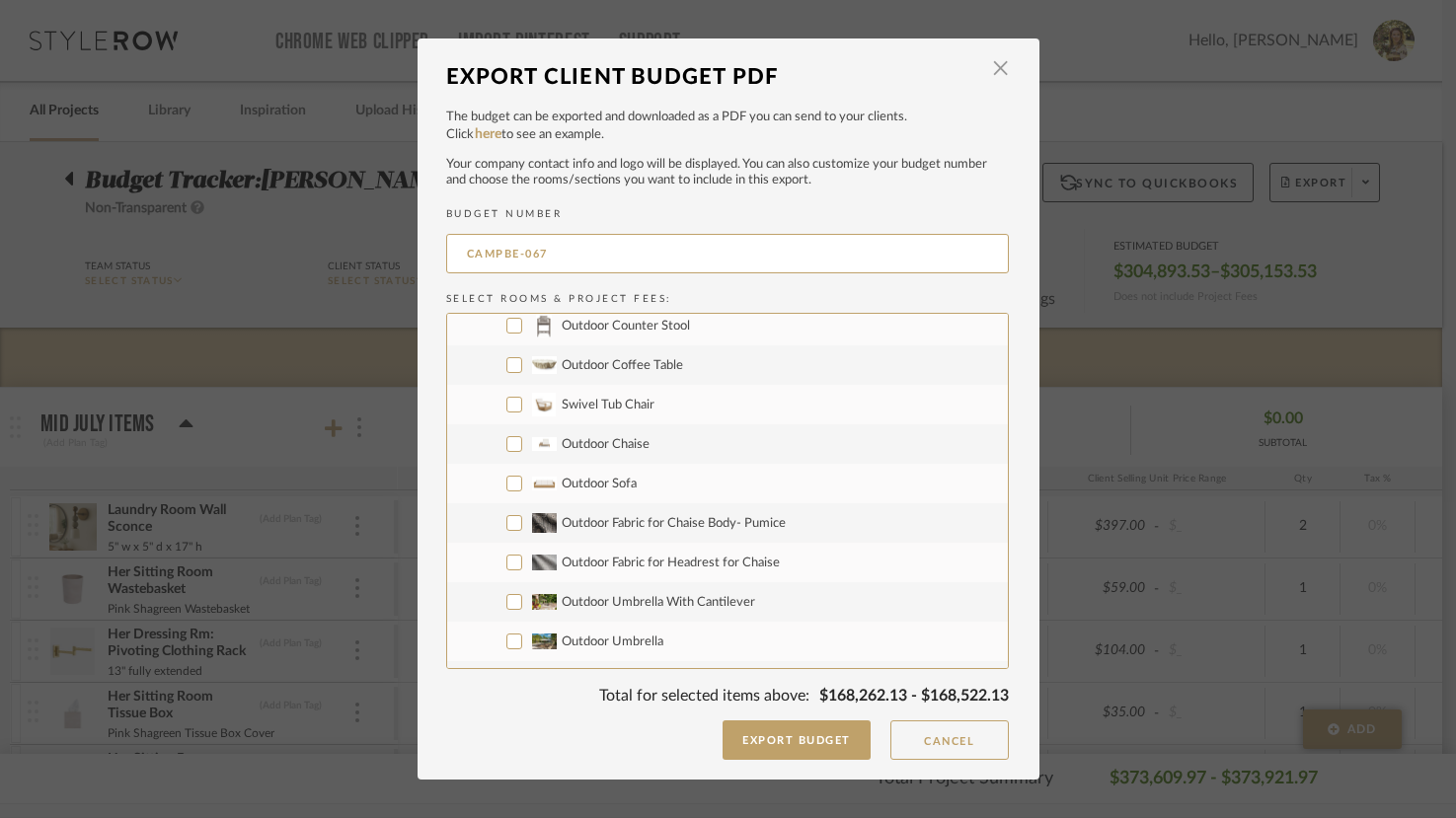 scroll, scrollTop: 3657, scrollLeft: 0, axis: vertical 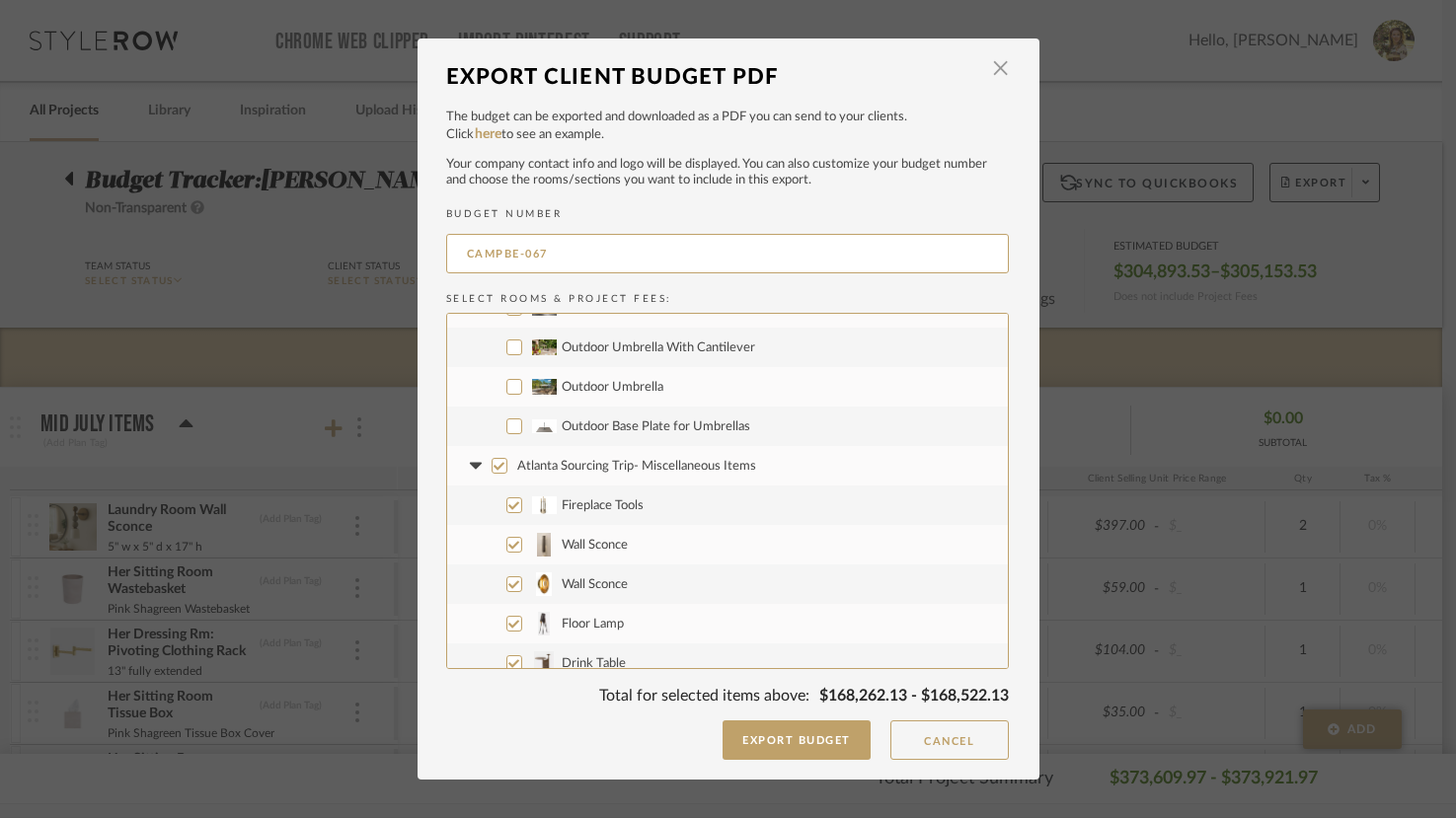 click on "Atlanta Sourcing Trip- Miscellaneous Items" at bounding box center (637, 466) 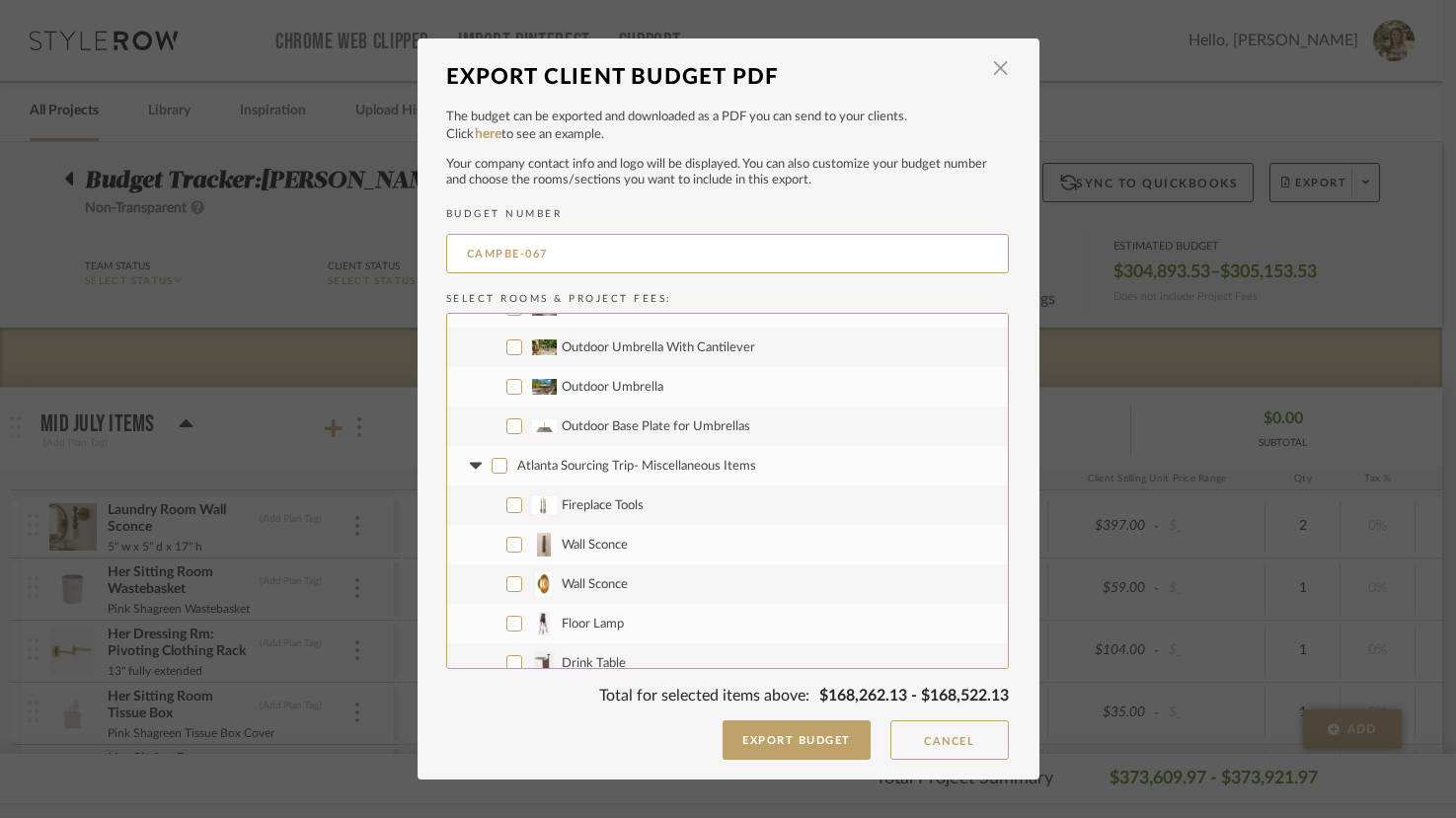 checkbox on "false" 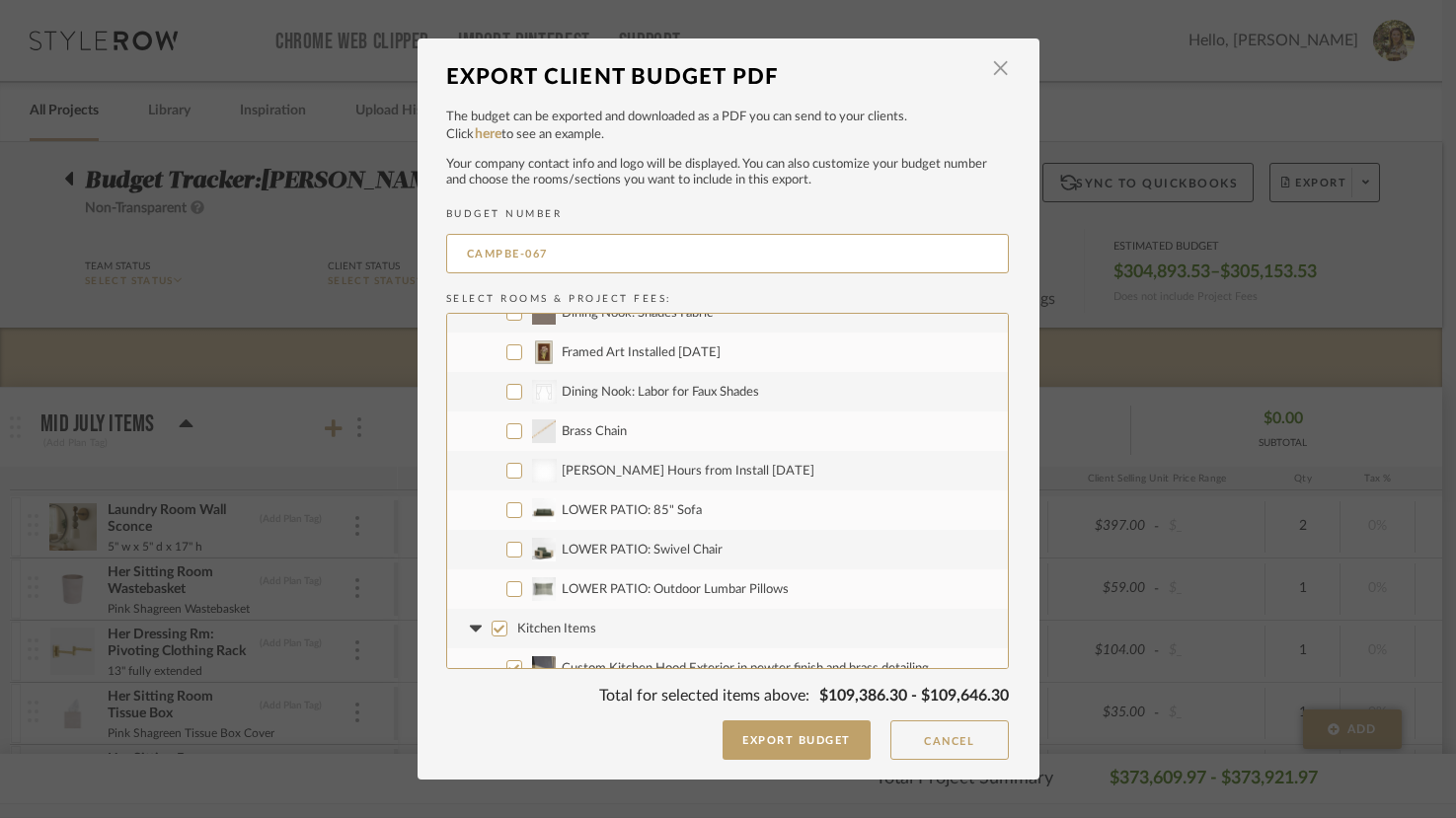 scroll, scrollTop: 2594, scrollLeft: 0, axis: vertical 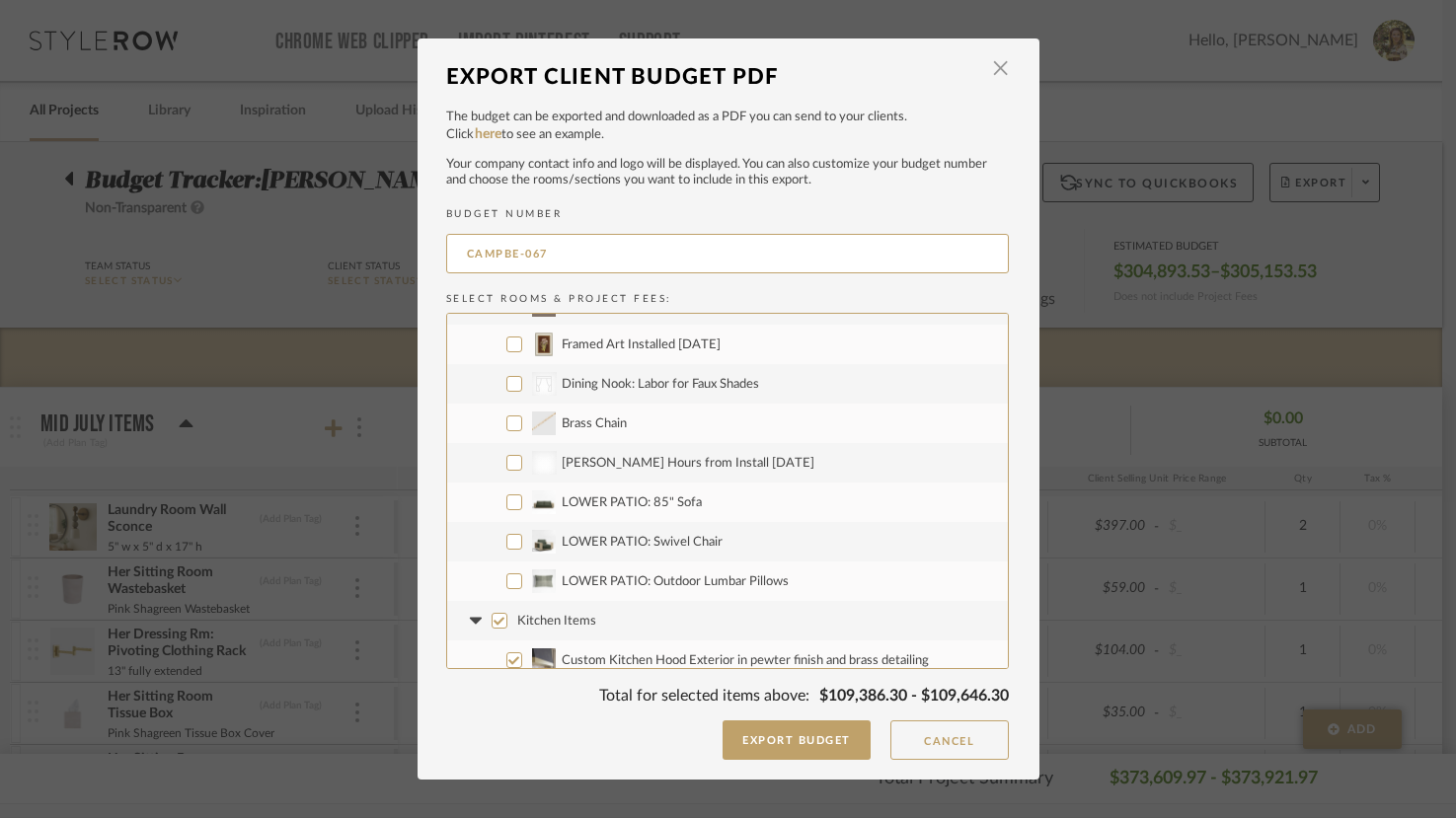 click on "Kitchen Items" at bounding box center [557, 621] 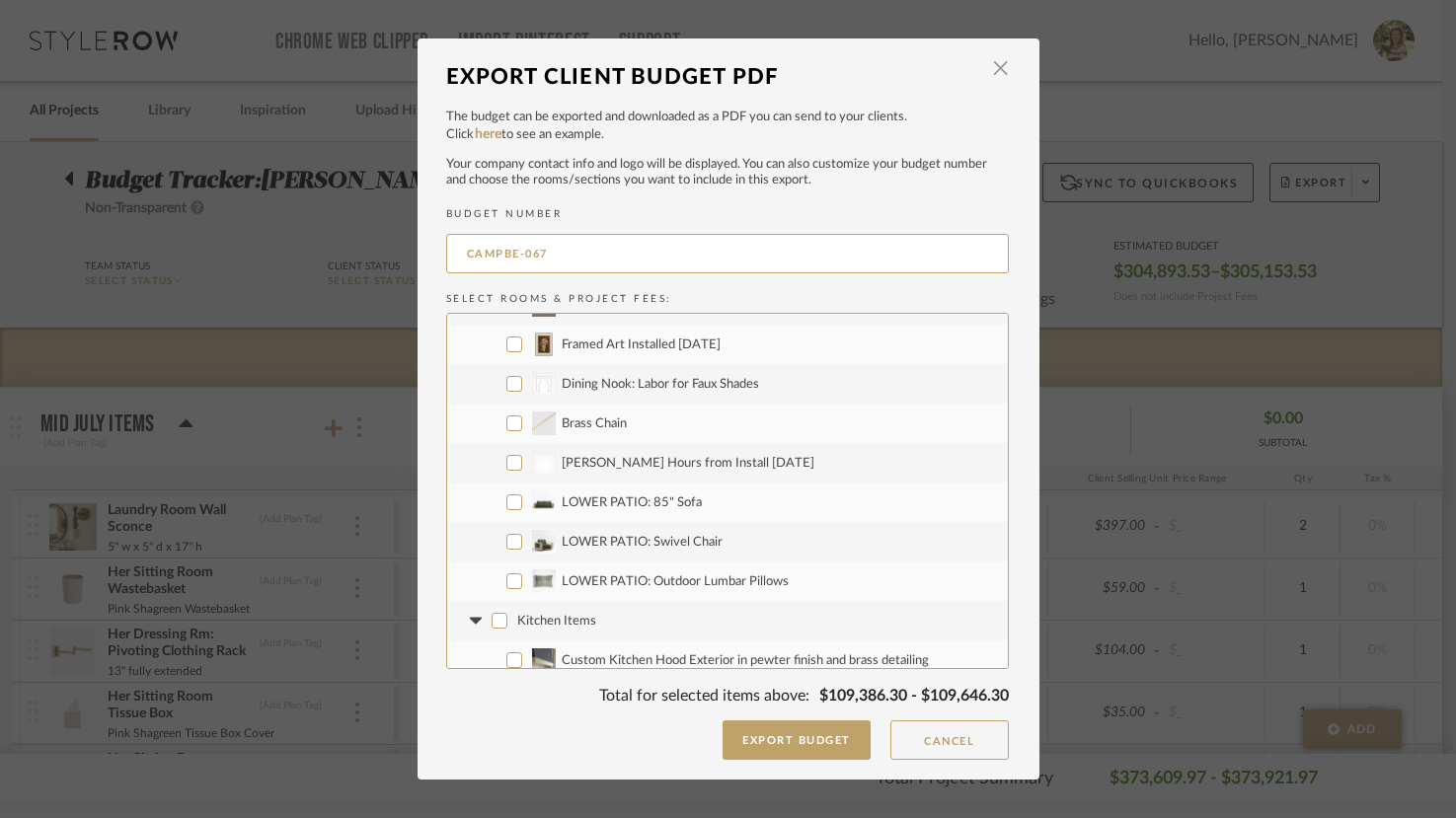 checkbox on "false" 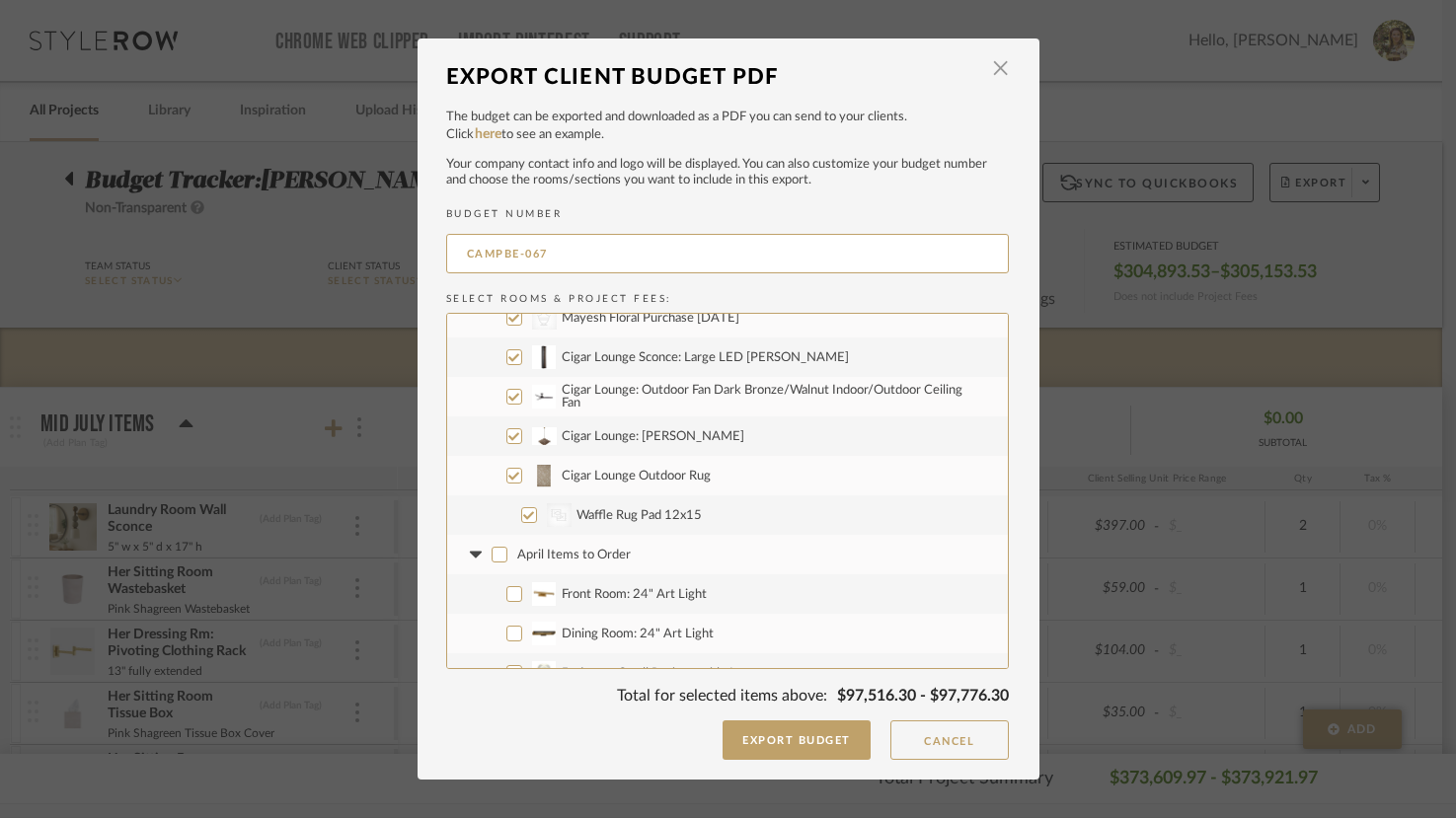 scroll, scrollTop: 1573, scrollLeft: 0, axis: vertical 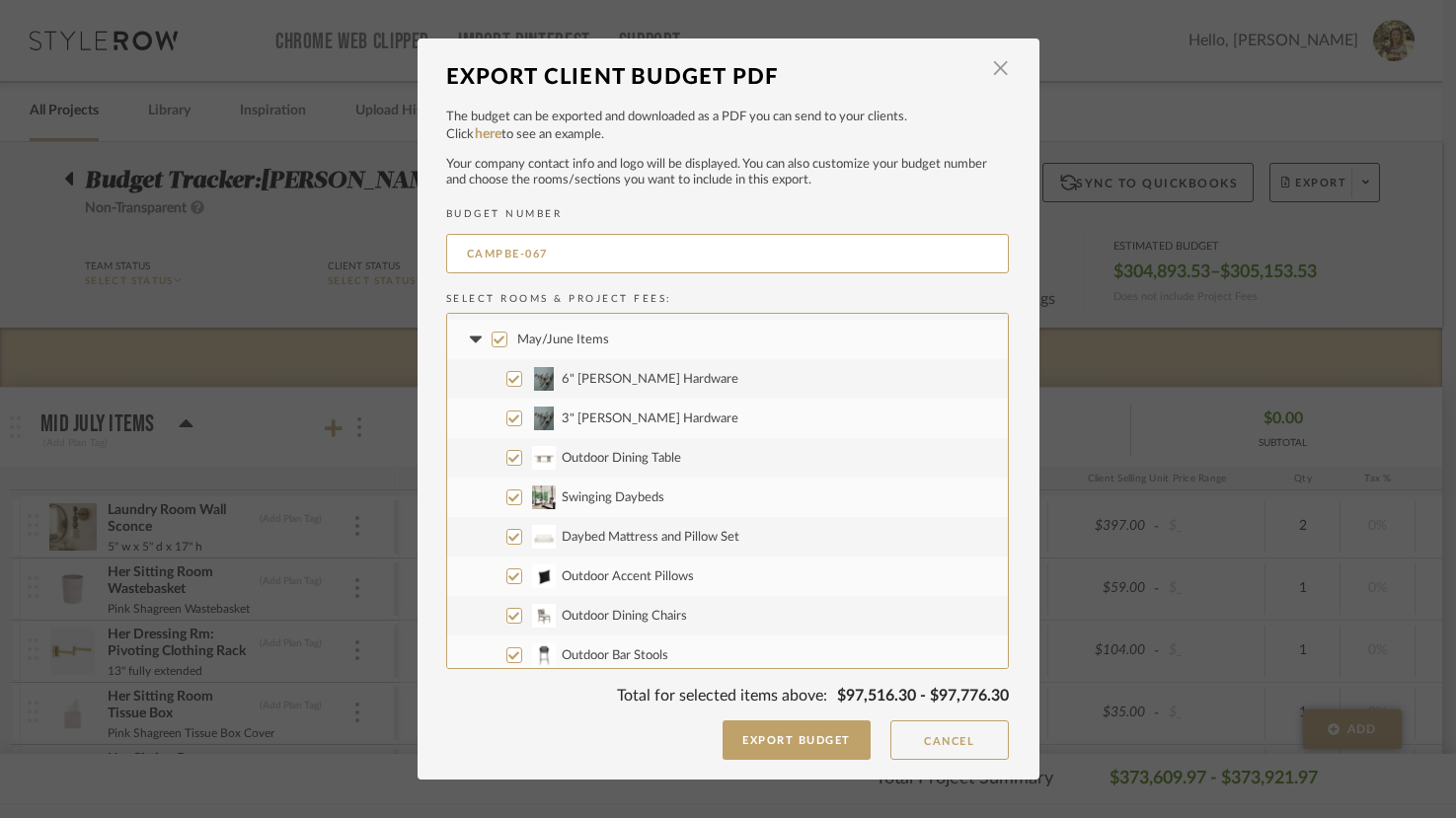 click on "May/June Items" at bounding box center (728, 339) 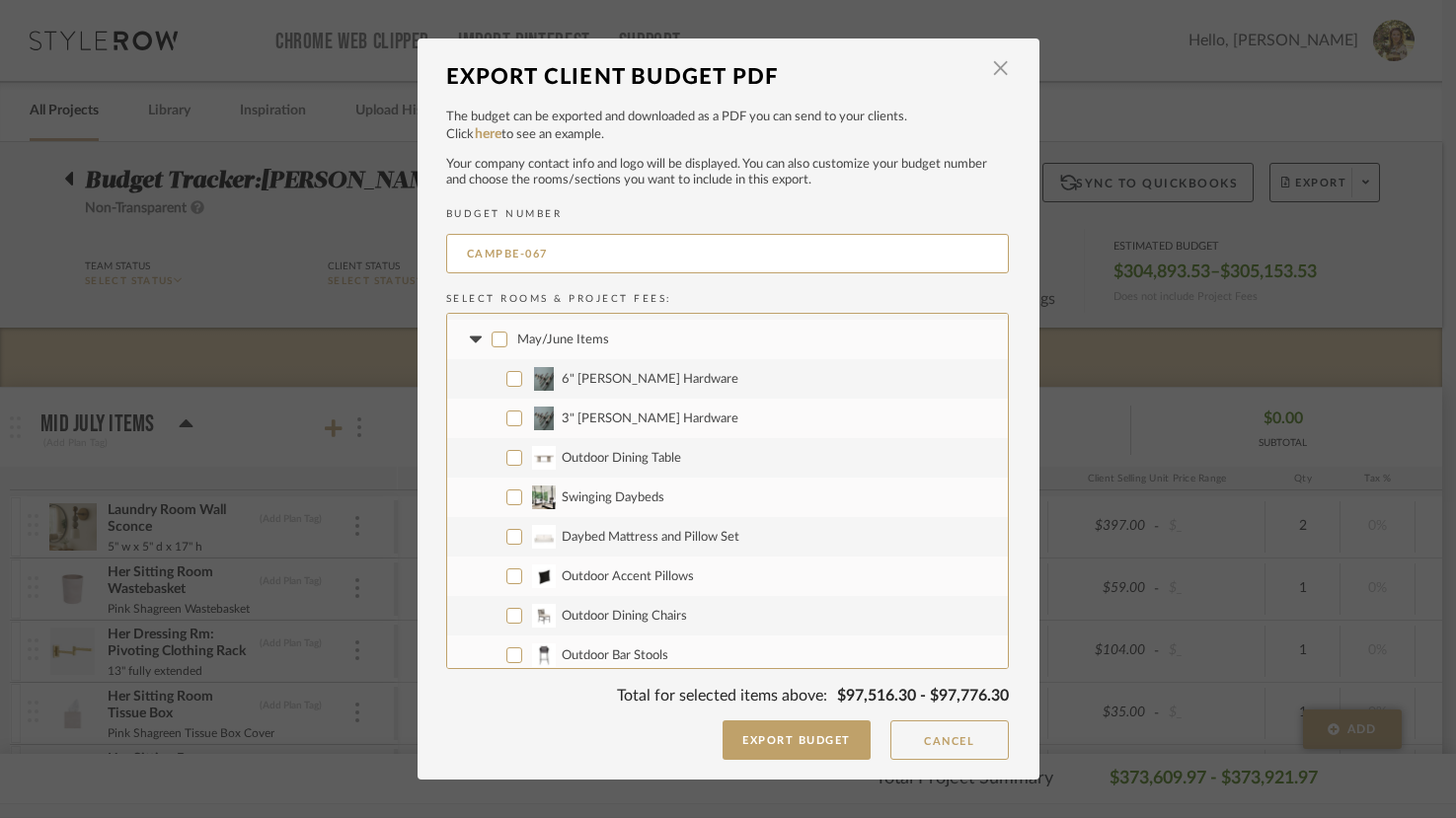 checkbox on "false" 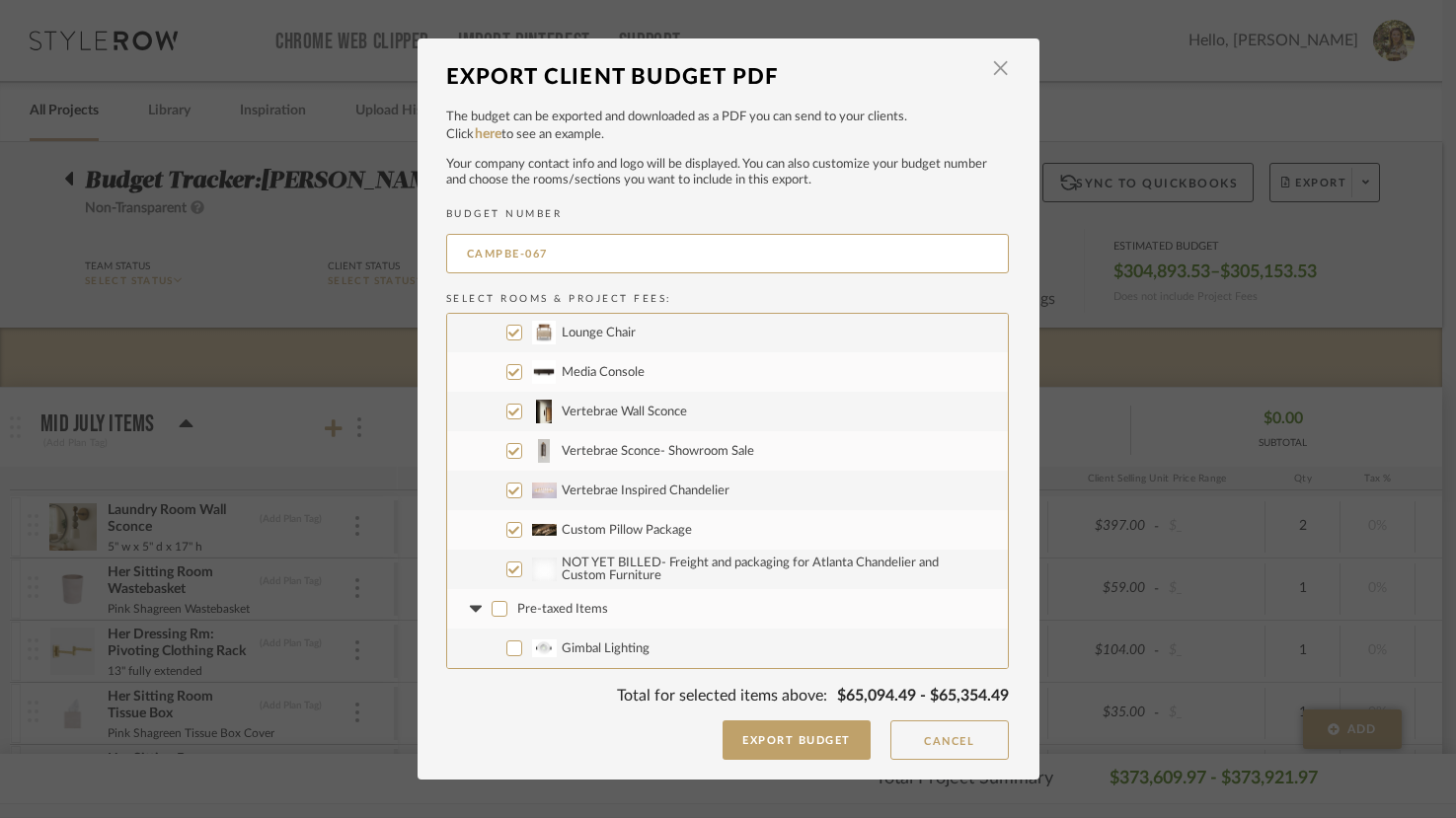 scroll, scrollTop: 875, scrollLeft: 0, axis: vertical 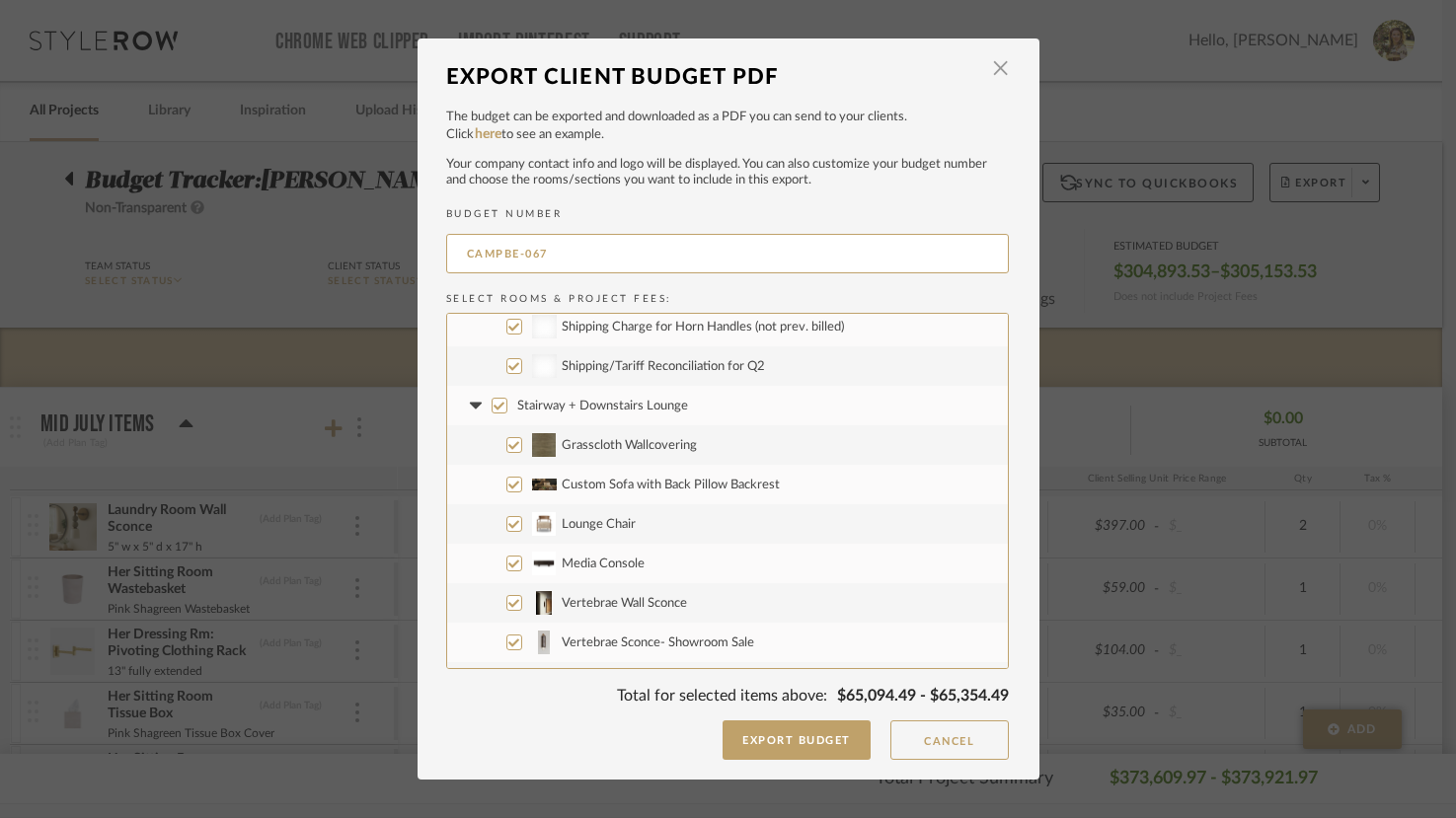 click on "Stairway + Downstairs Lounge" at bounding box center [602, 406] 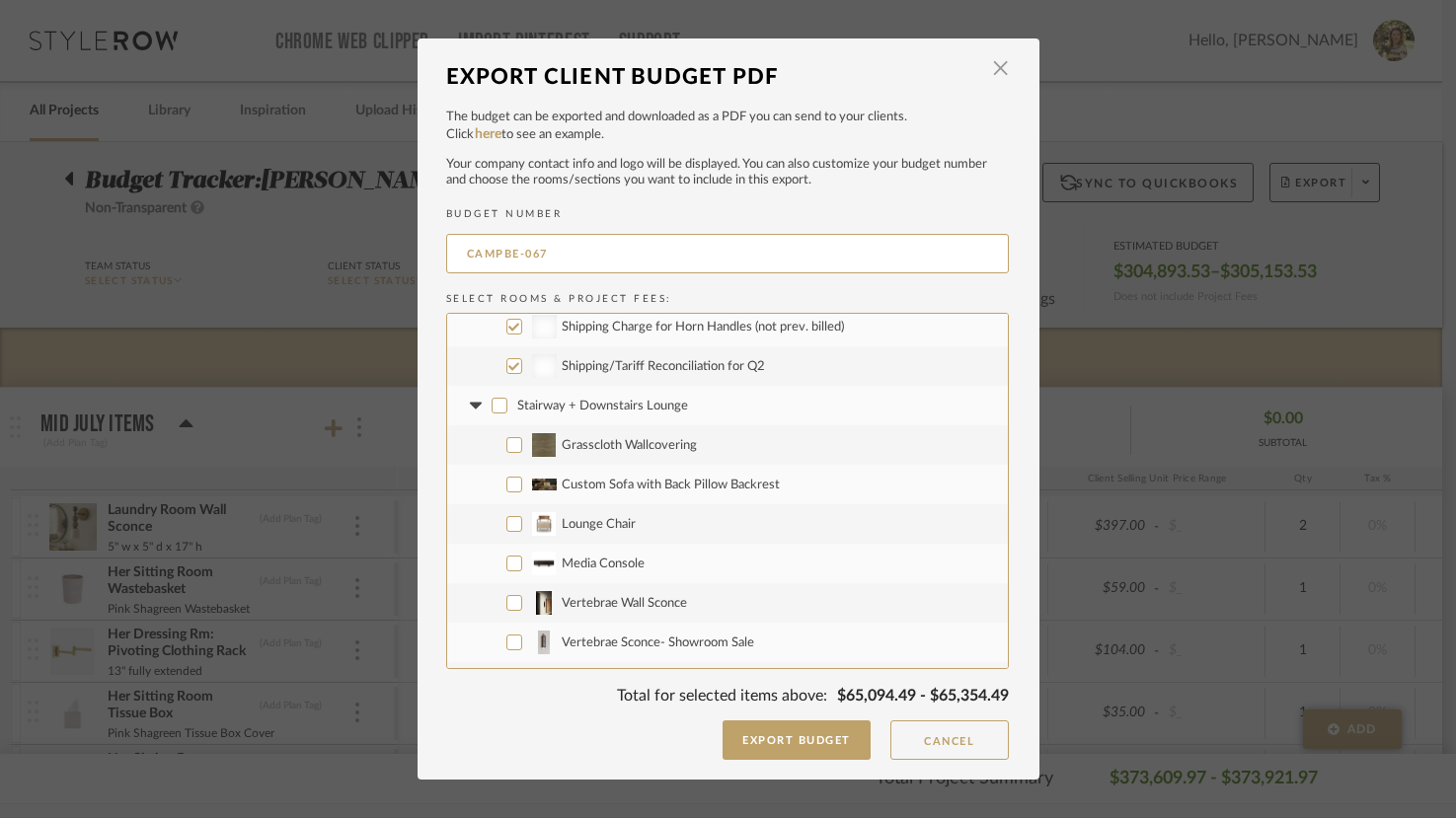 checkbox on "false" 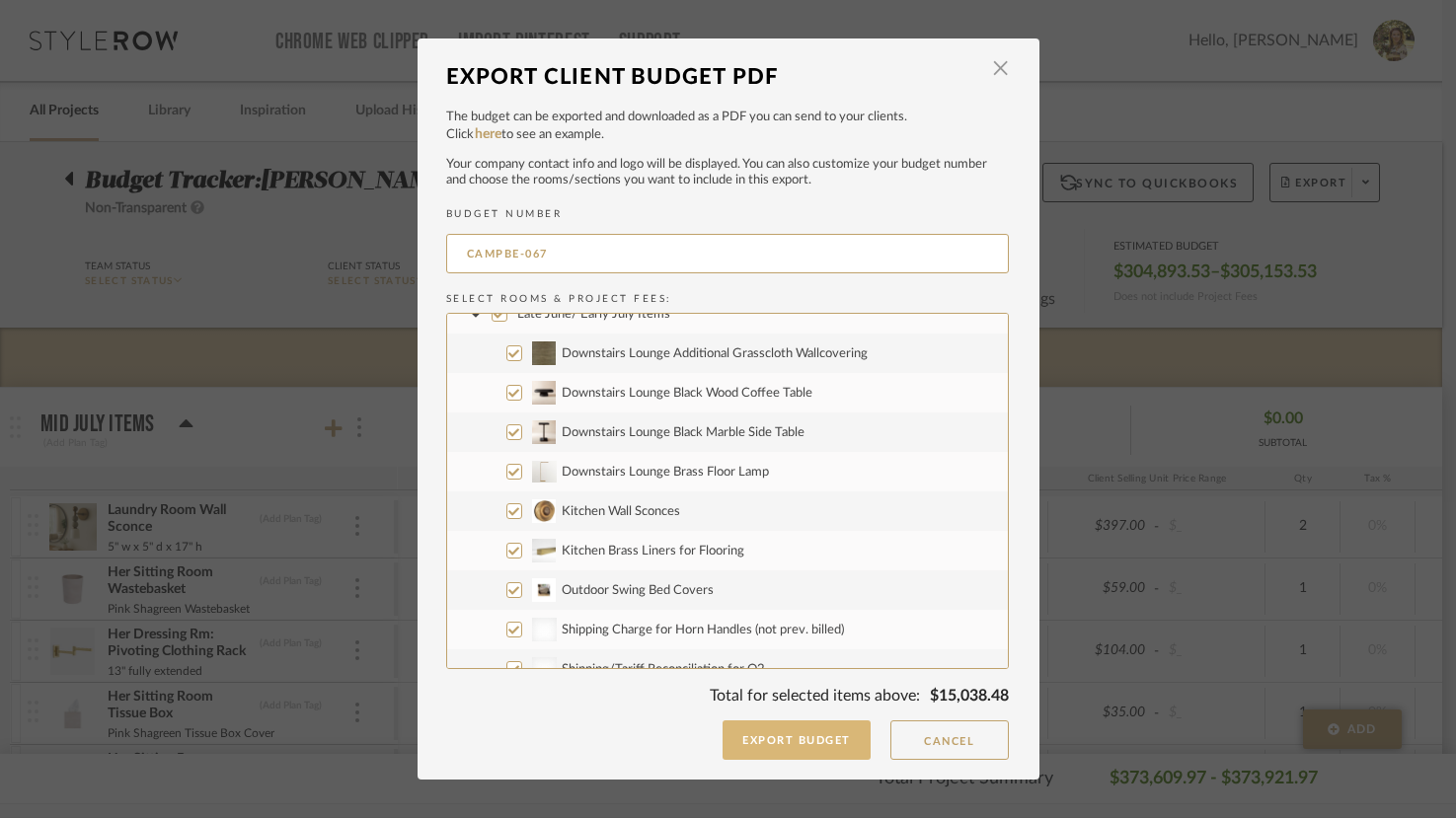 scroll, scrollTop: 572, scrollLeft: 0, axis: vertical 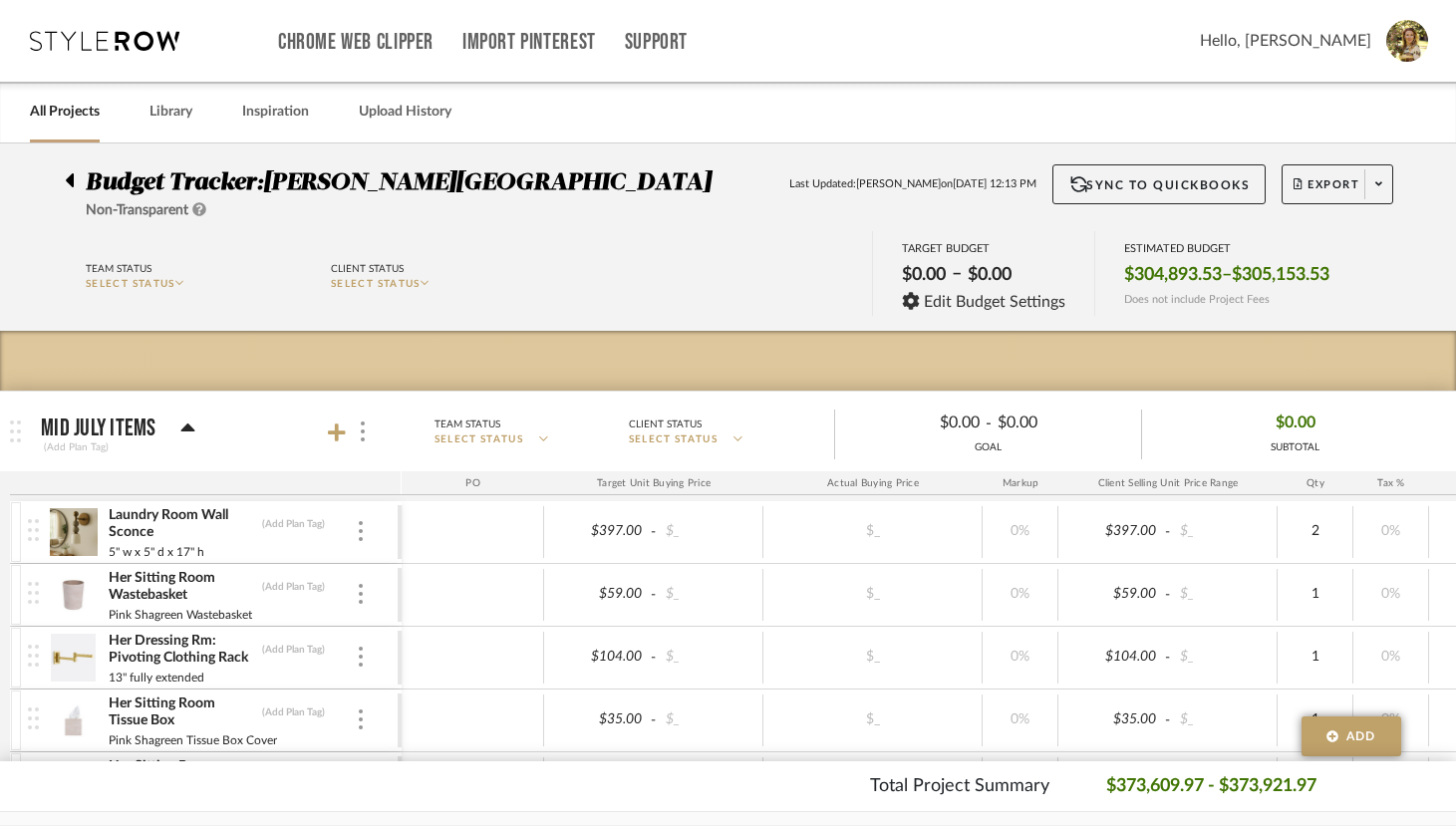 click on "Team Status SELECT STATUS  Client Status SELECT STATUS  TARGET BUDGET  $0.00   –   $0.00  Edit Budget Settings ESTIMATED BUDGET  $304,893.53    –    $305,153.53  Does not include Project Fees" 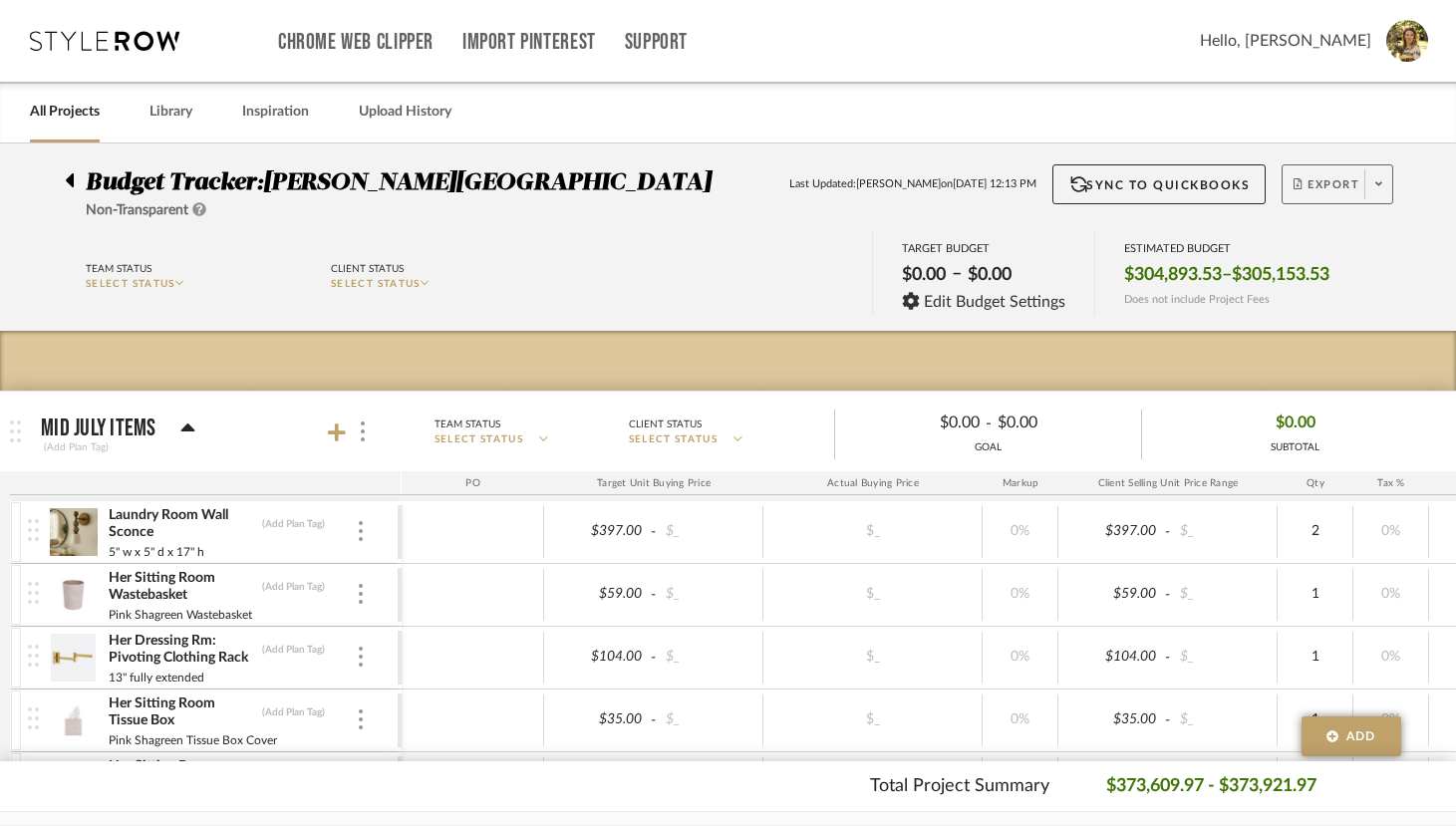 click on "Export" 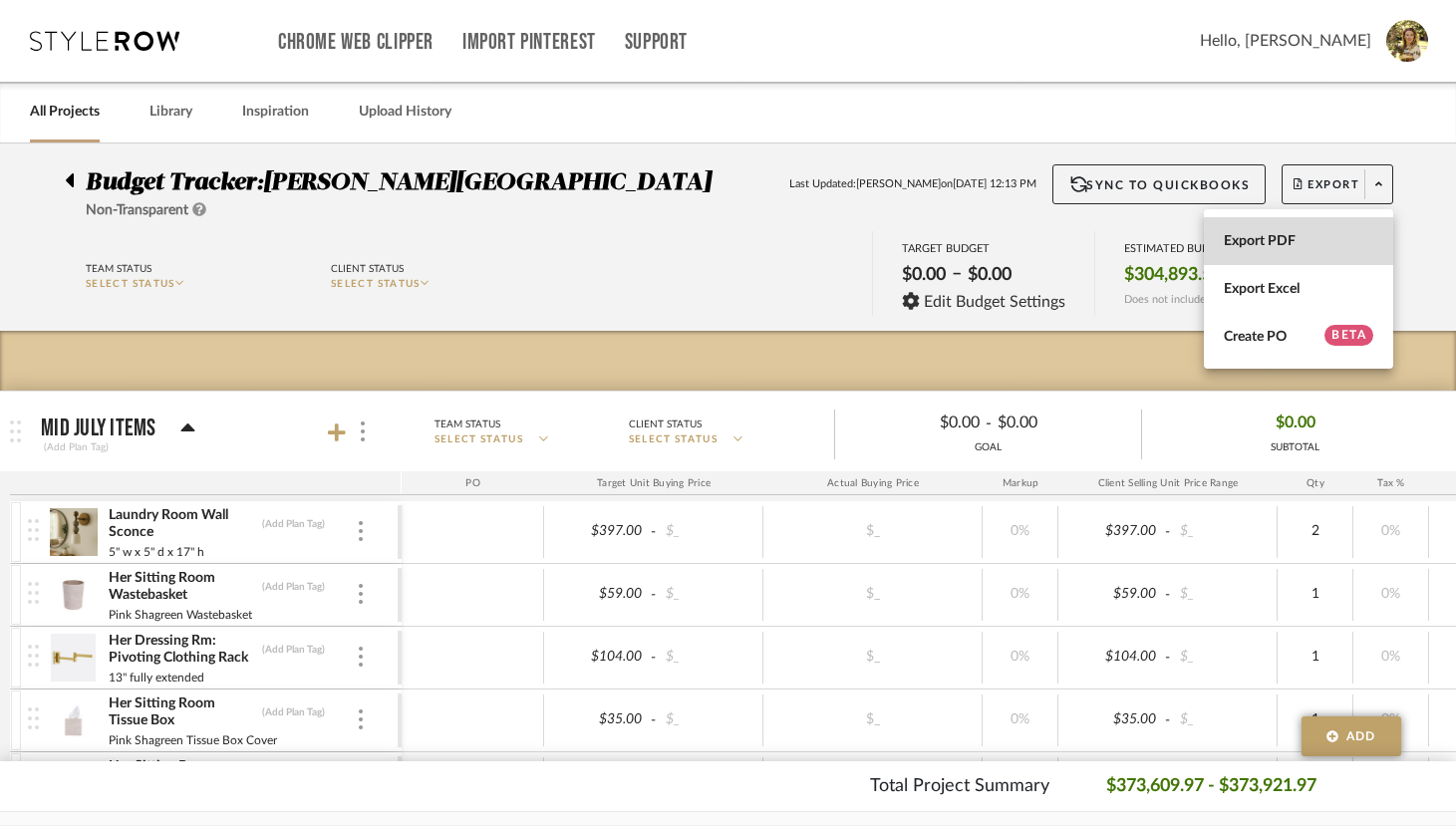 click on "Export PDF" at bounding box center [1299, 241] 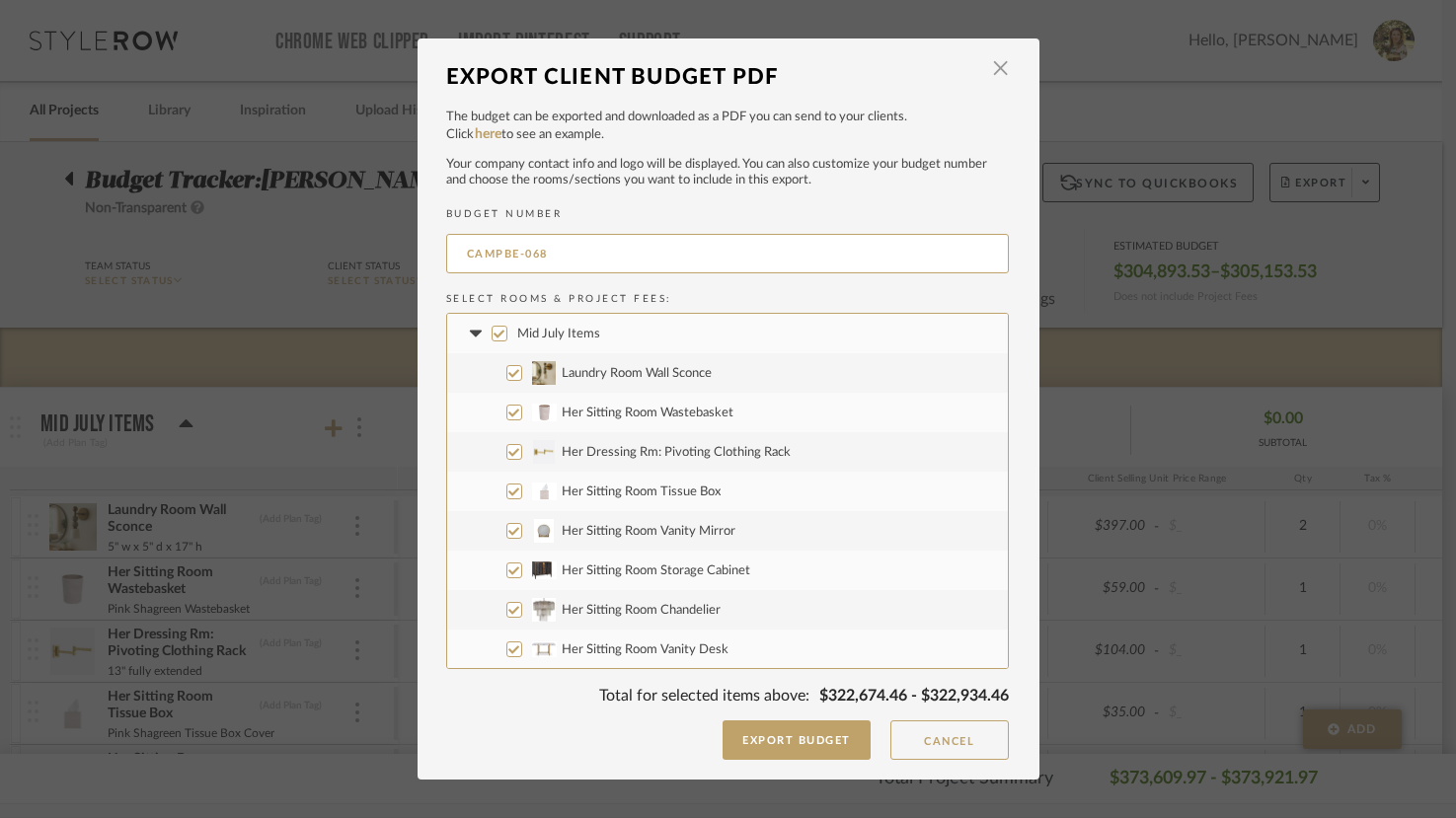 scroll, scrollTop: 423, scrollLeft: 0, axis: vertical 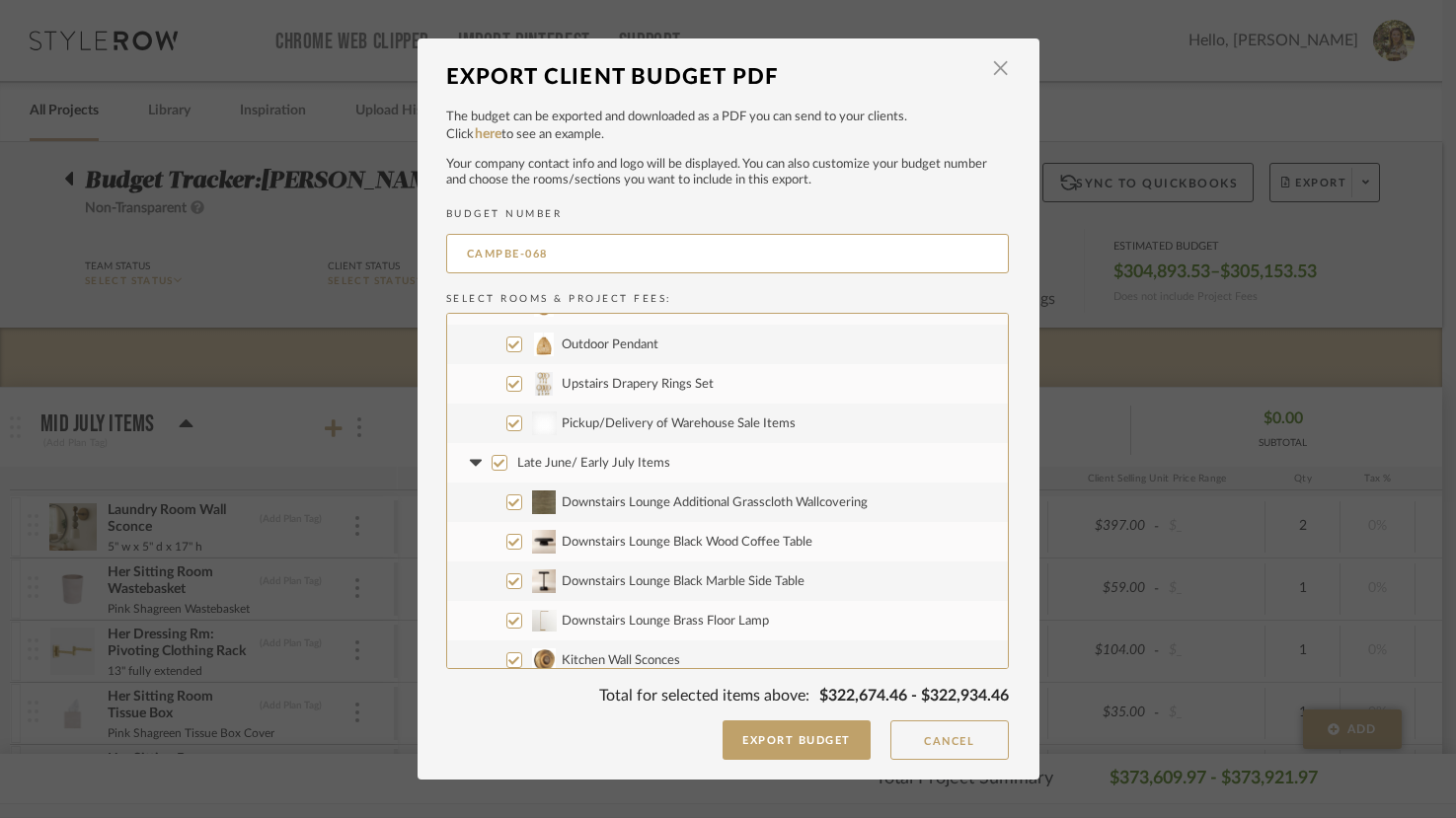 click on "Late June/ Early July Items" at bounding box center (593, 463) 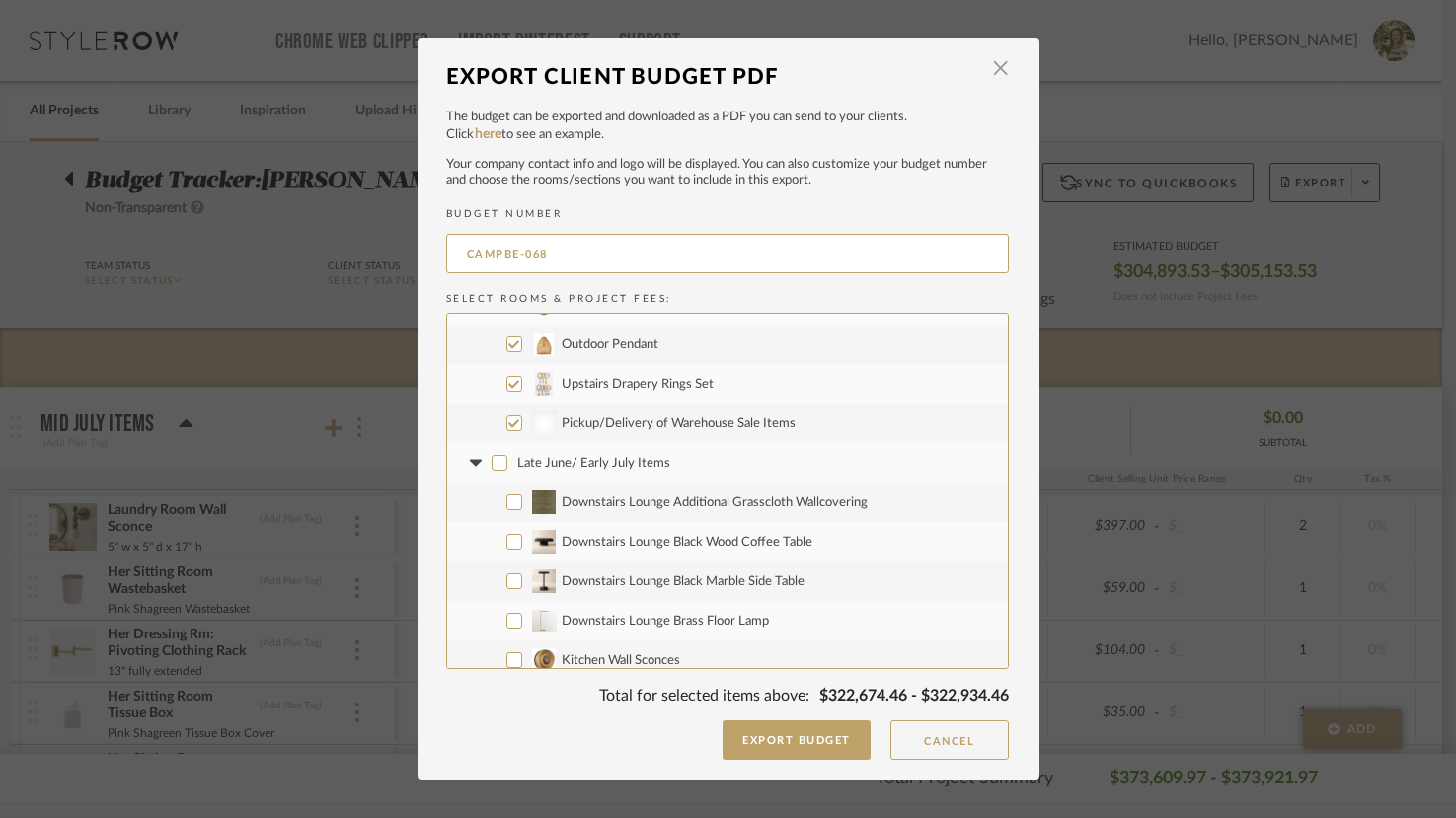 checkbox on "false" 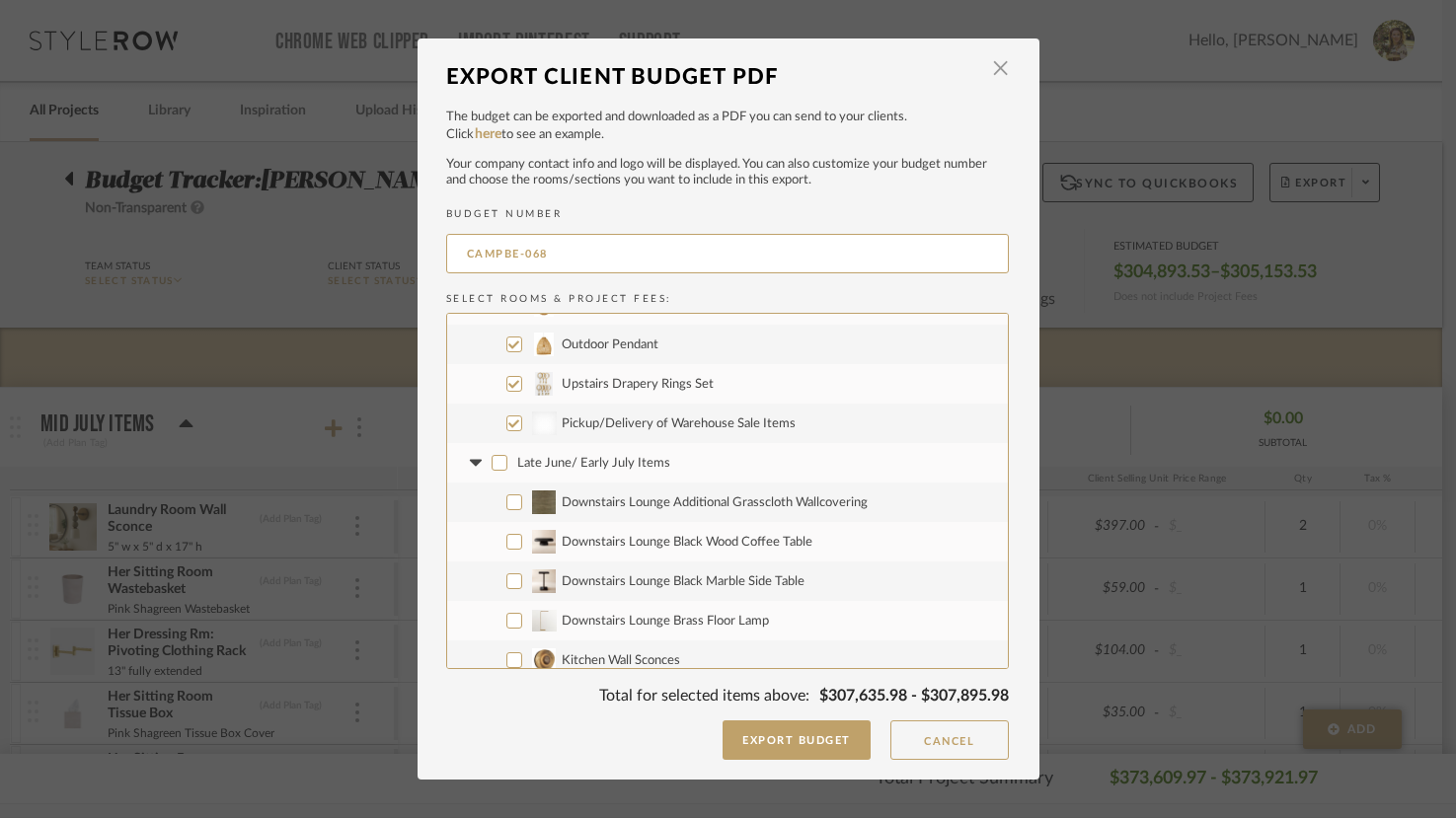 scroll, scrollTop: 817, scrollLeft: 0, axis: vertical 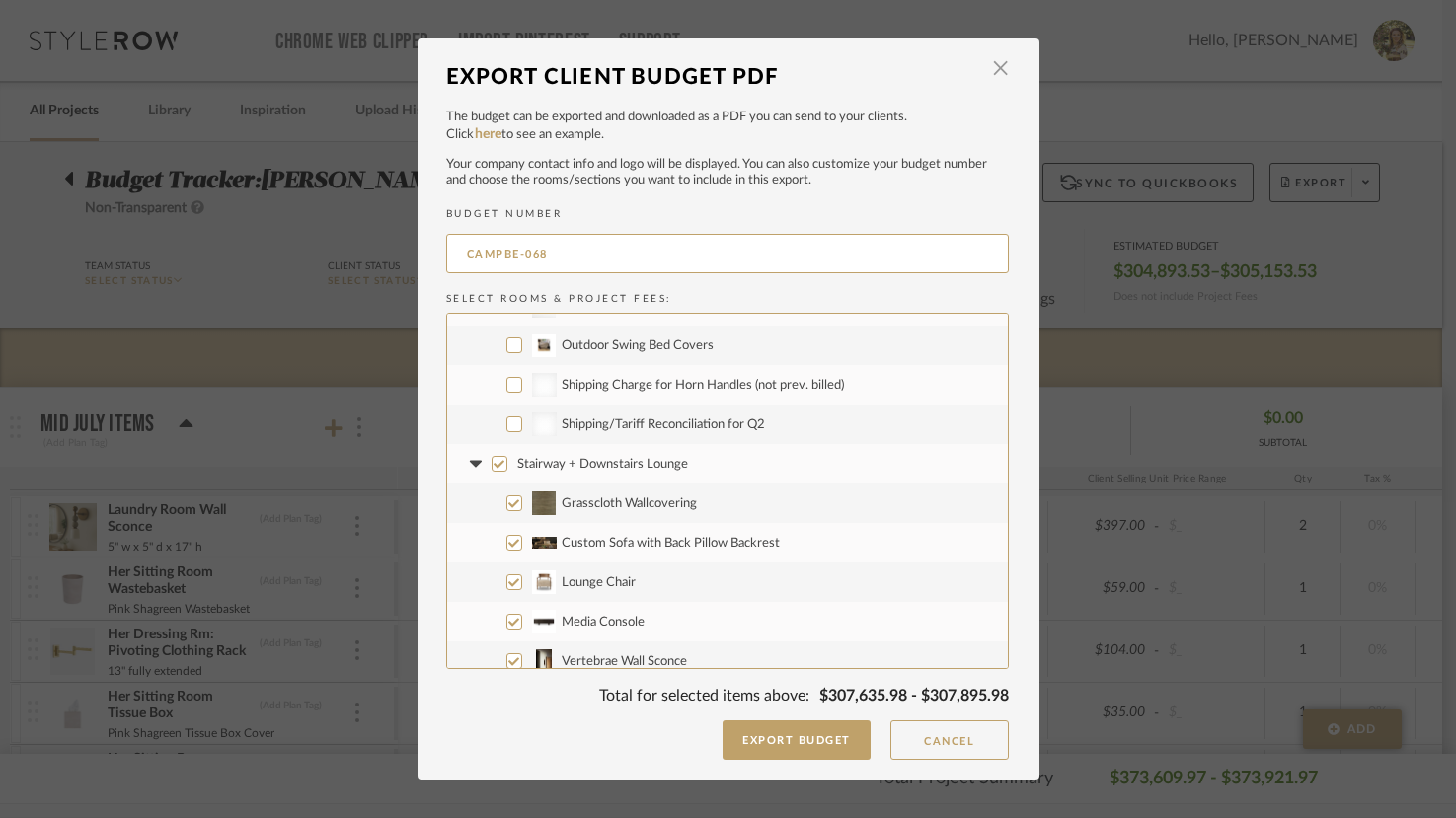 click on "Stairway + Downstairs Lounge" at bounding box center [602, 464] 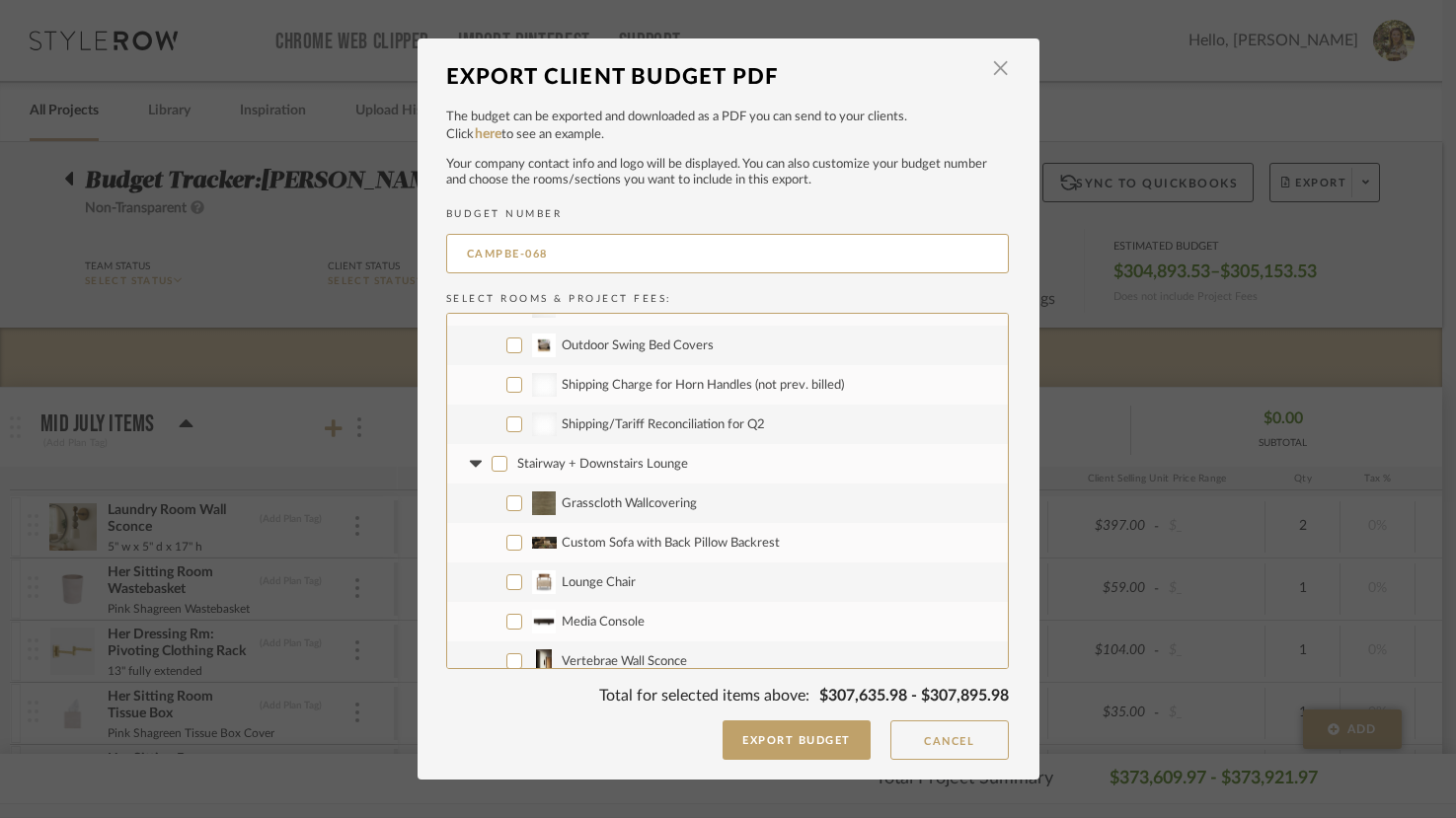 checkbox on "false" 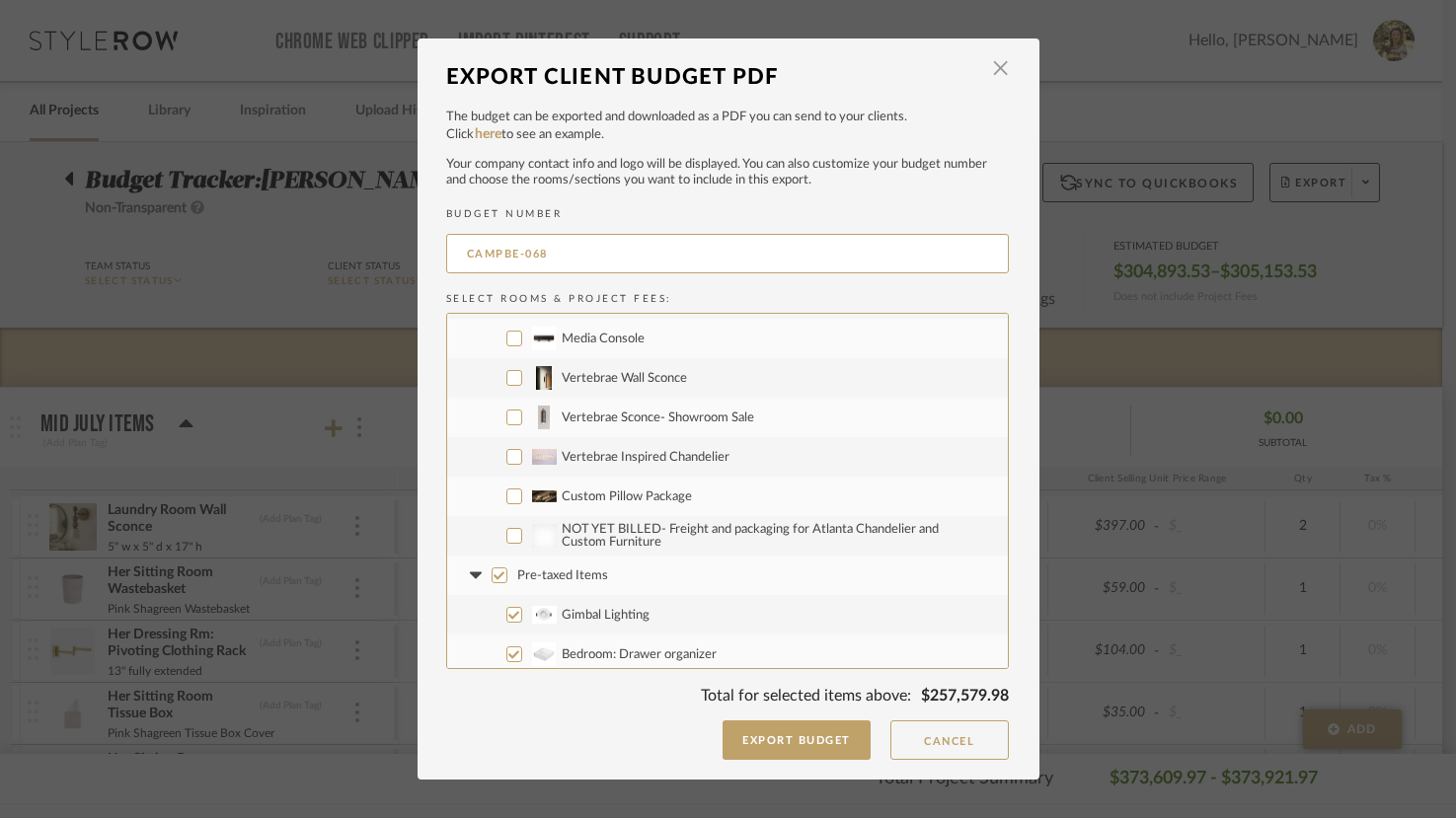 scroll, scrollTop: 1203, scrollLeft: 0, axis: vertical 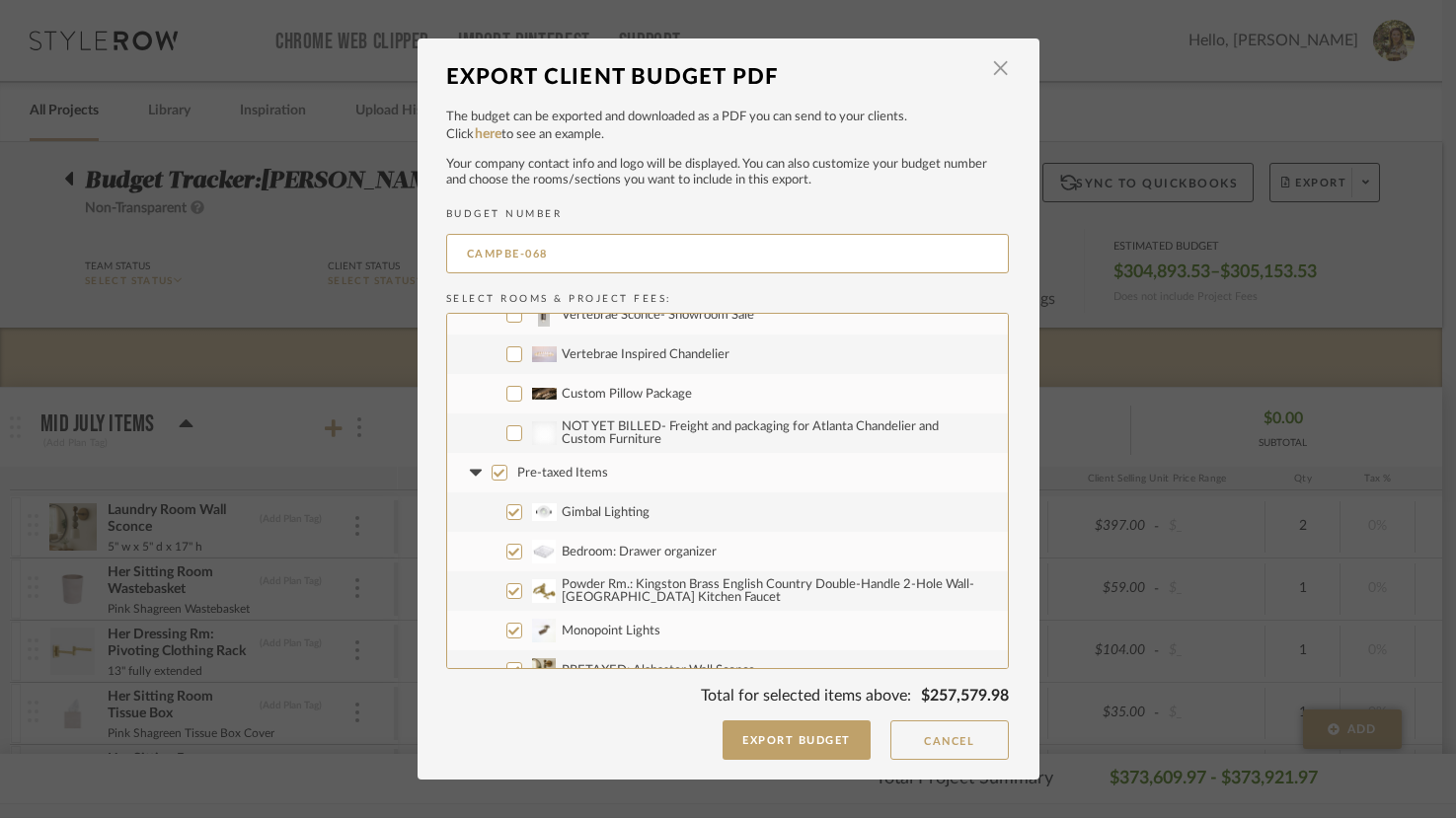 click on "Pre-taxed Items" at bounding box center (563, 473) 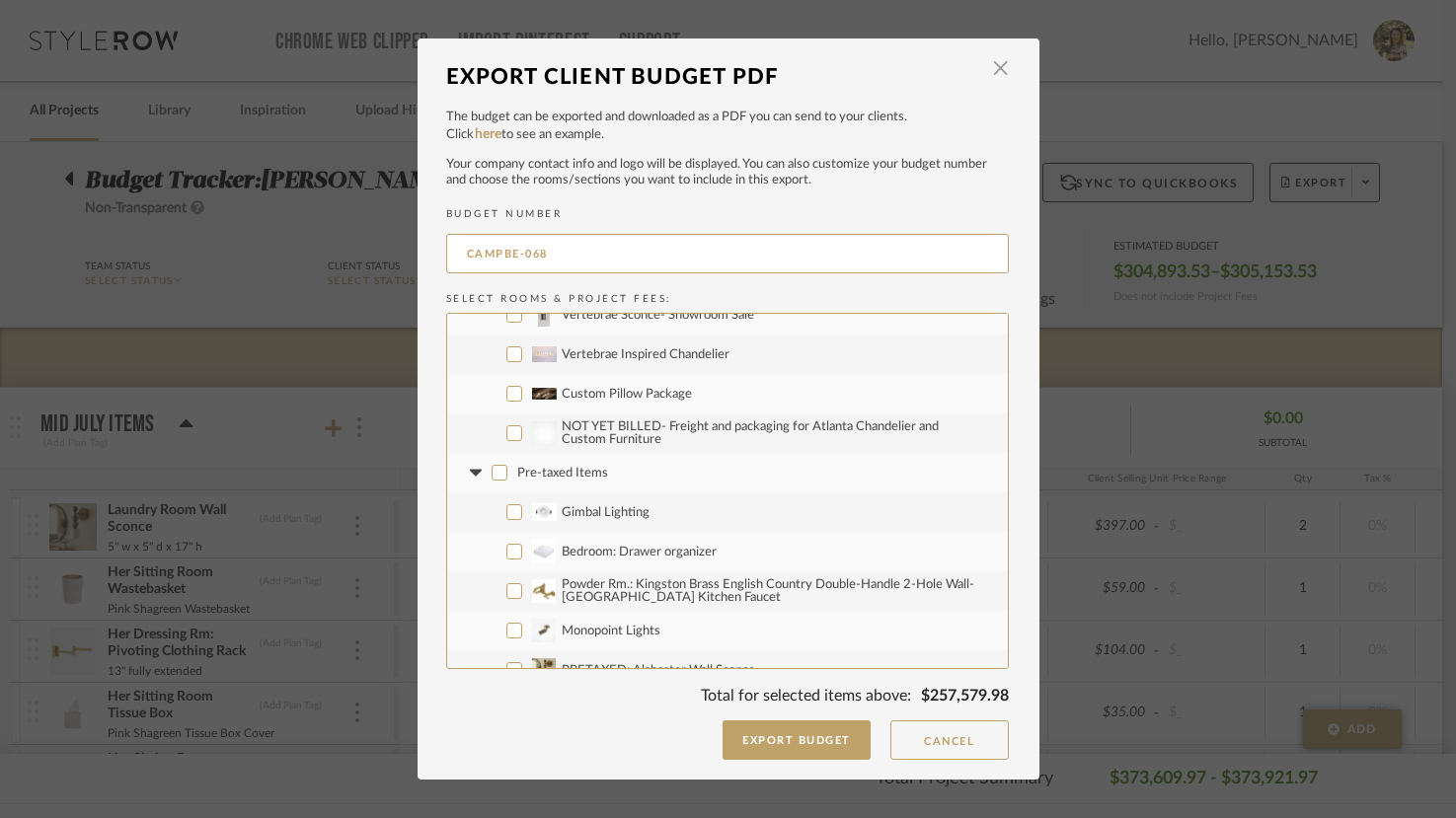 checkbox on "false" 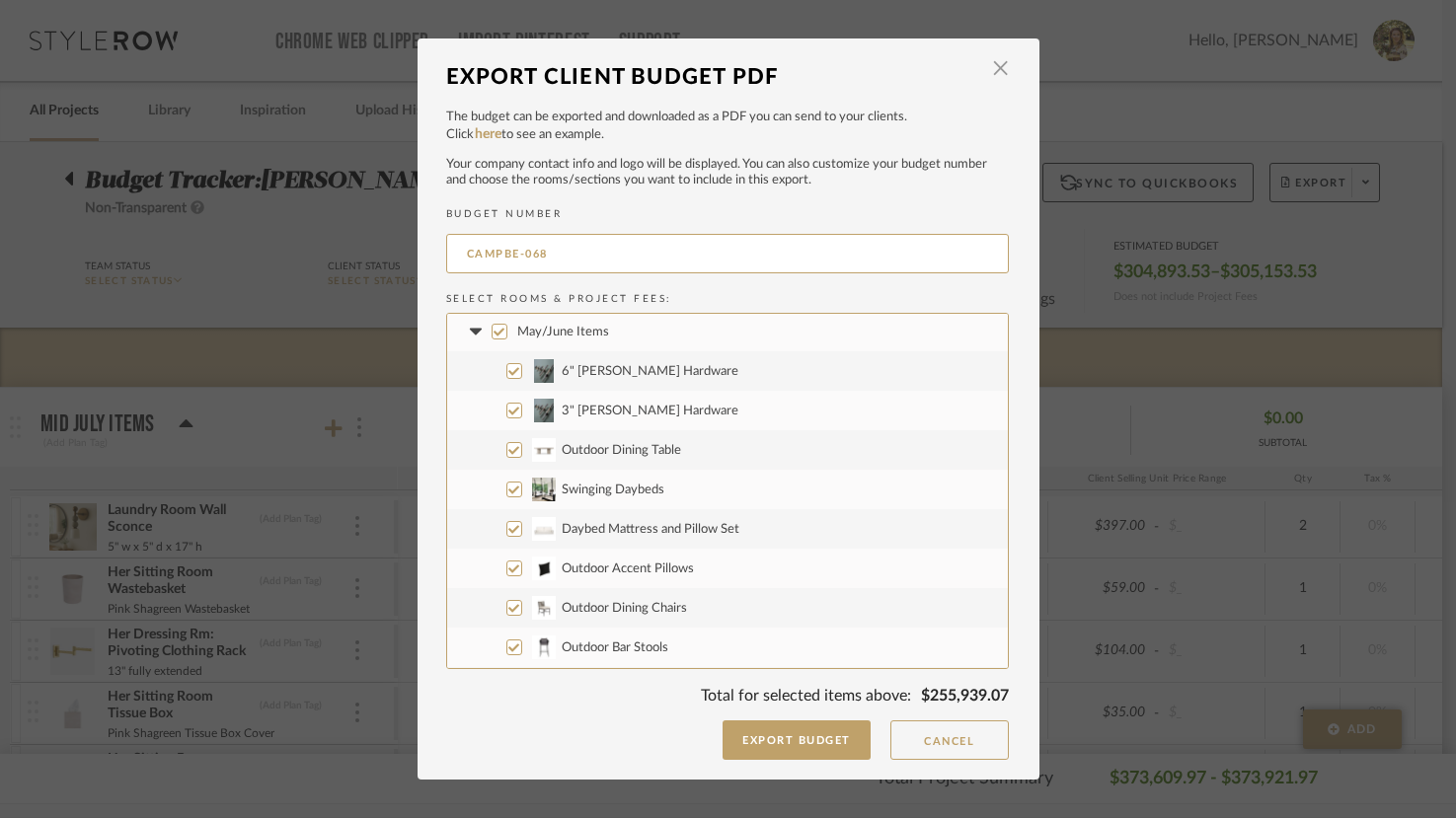 scroll, scrollTop: 1517, scrollLeft: 0, axis: vertical 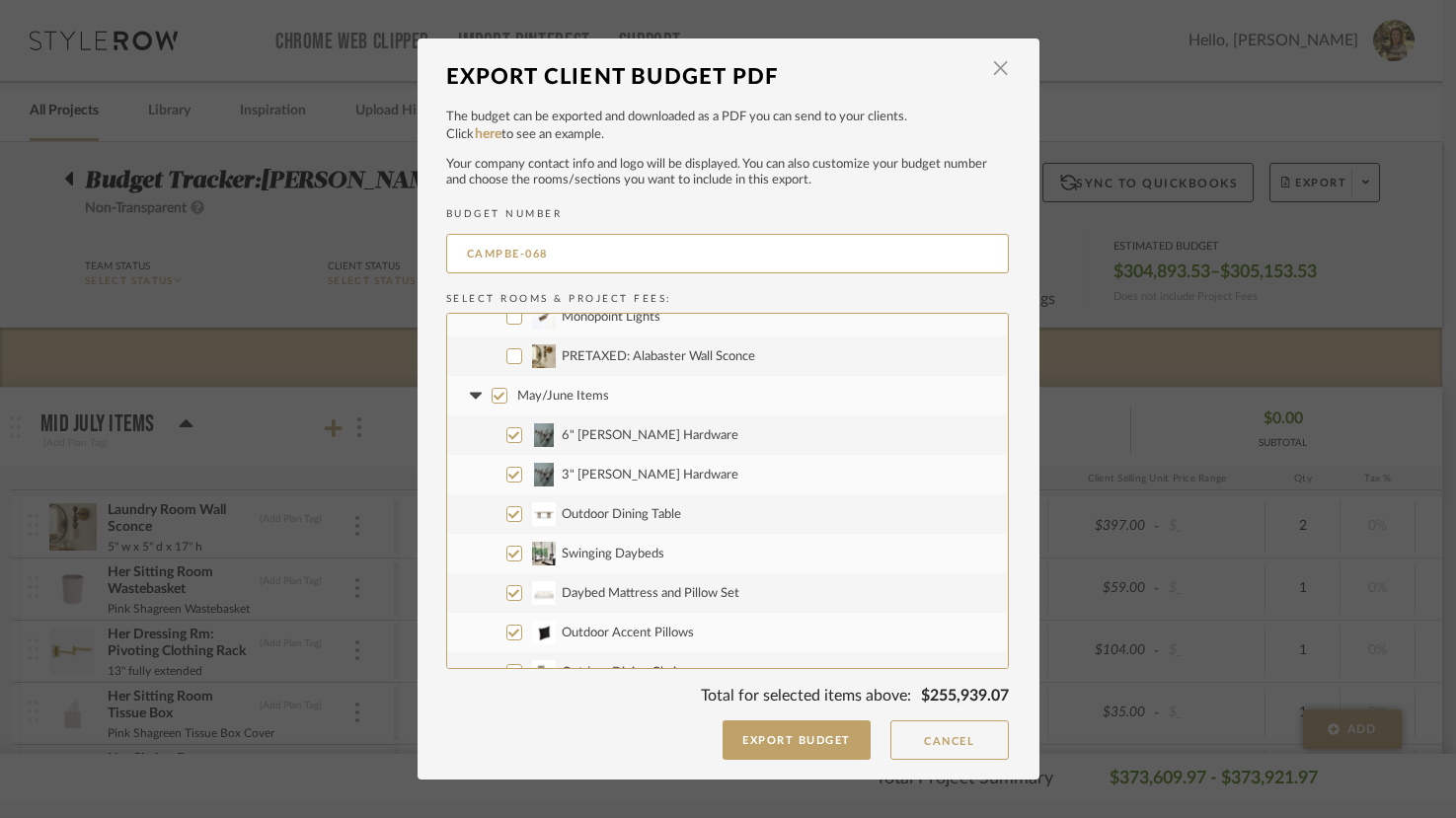 click on "May/June Items" at bounding box center [563, 396] 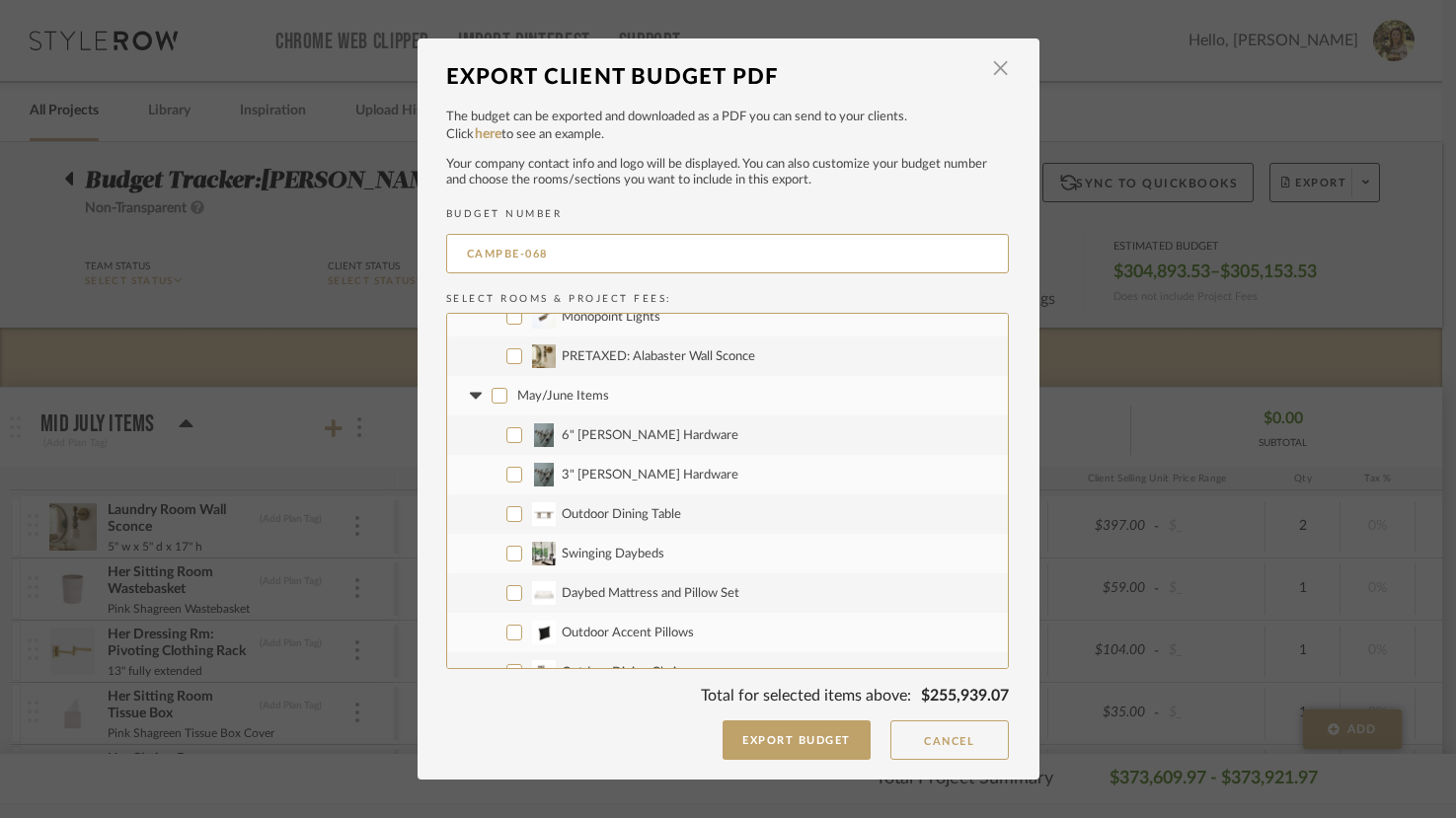 checkbox on "false" 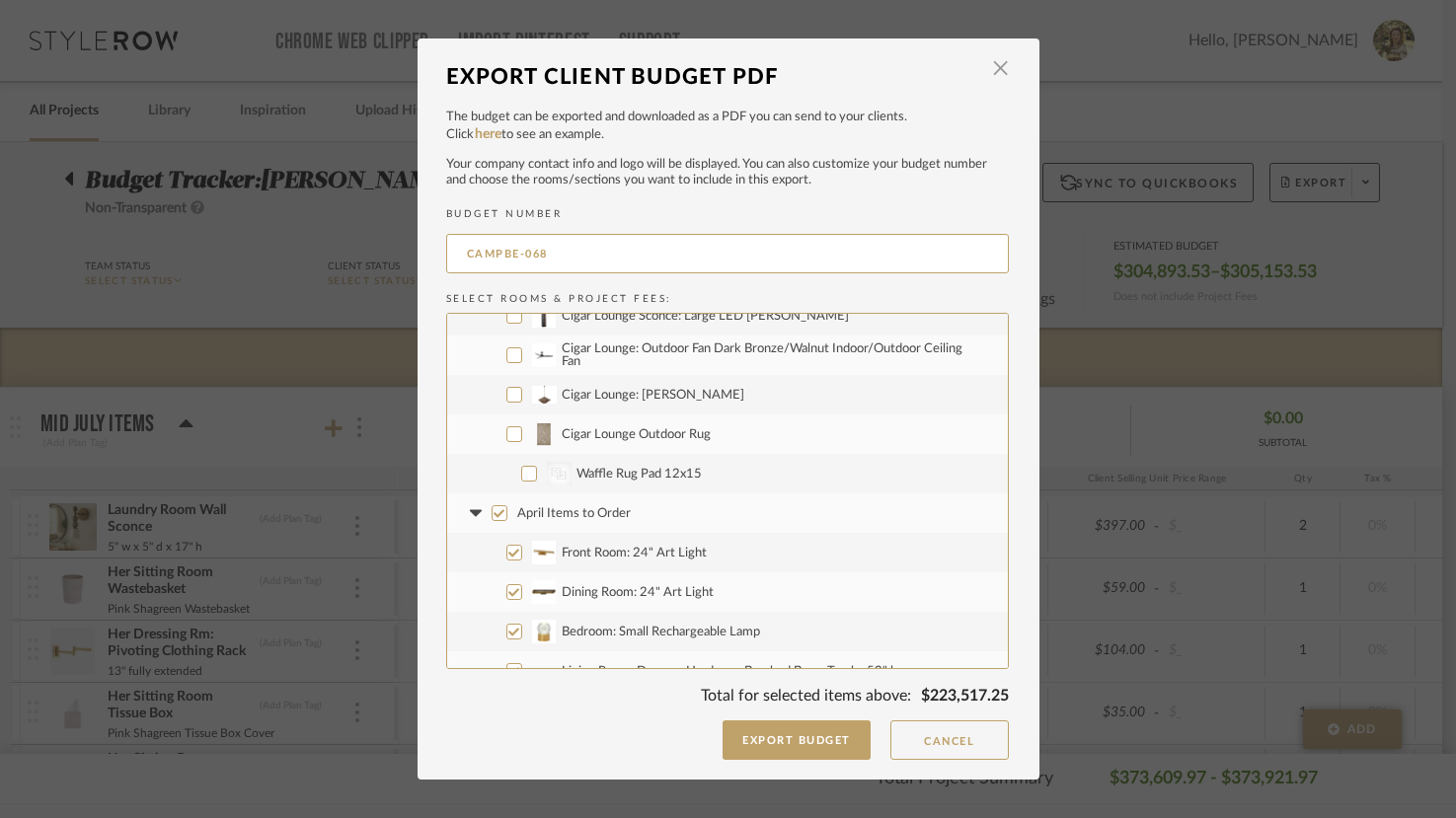 scroll, scrollTop: 2198, scrollLeft: 0, axis: vertical 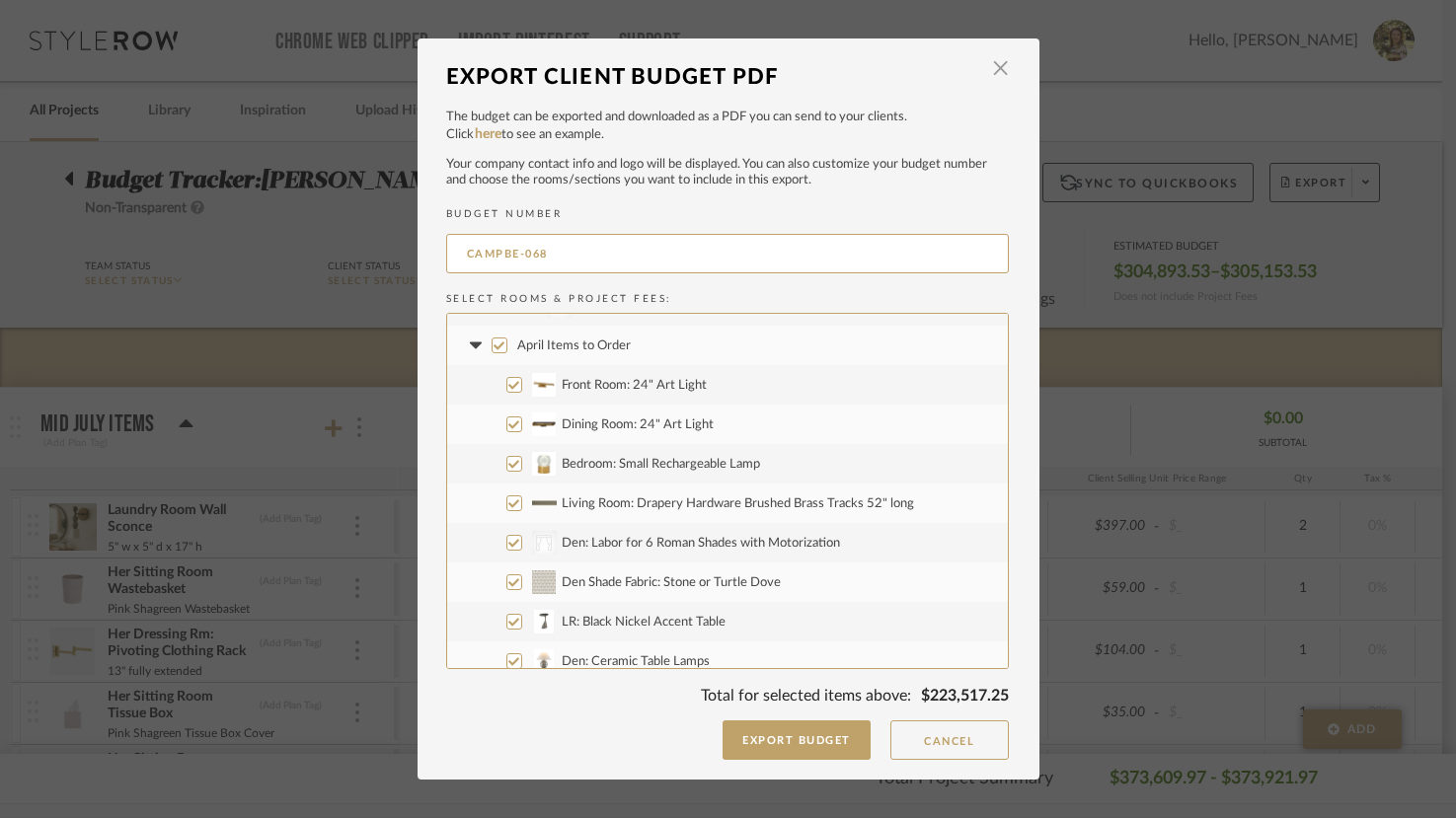 click on "April Items to Order" at bounding box center (574, 345) 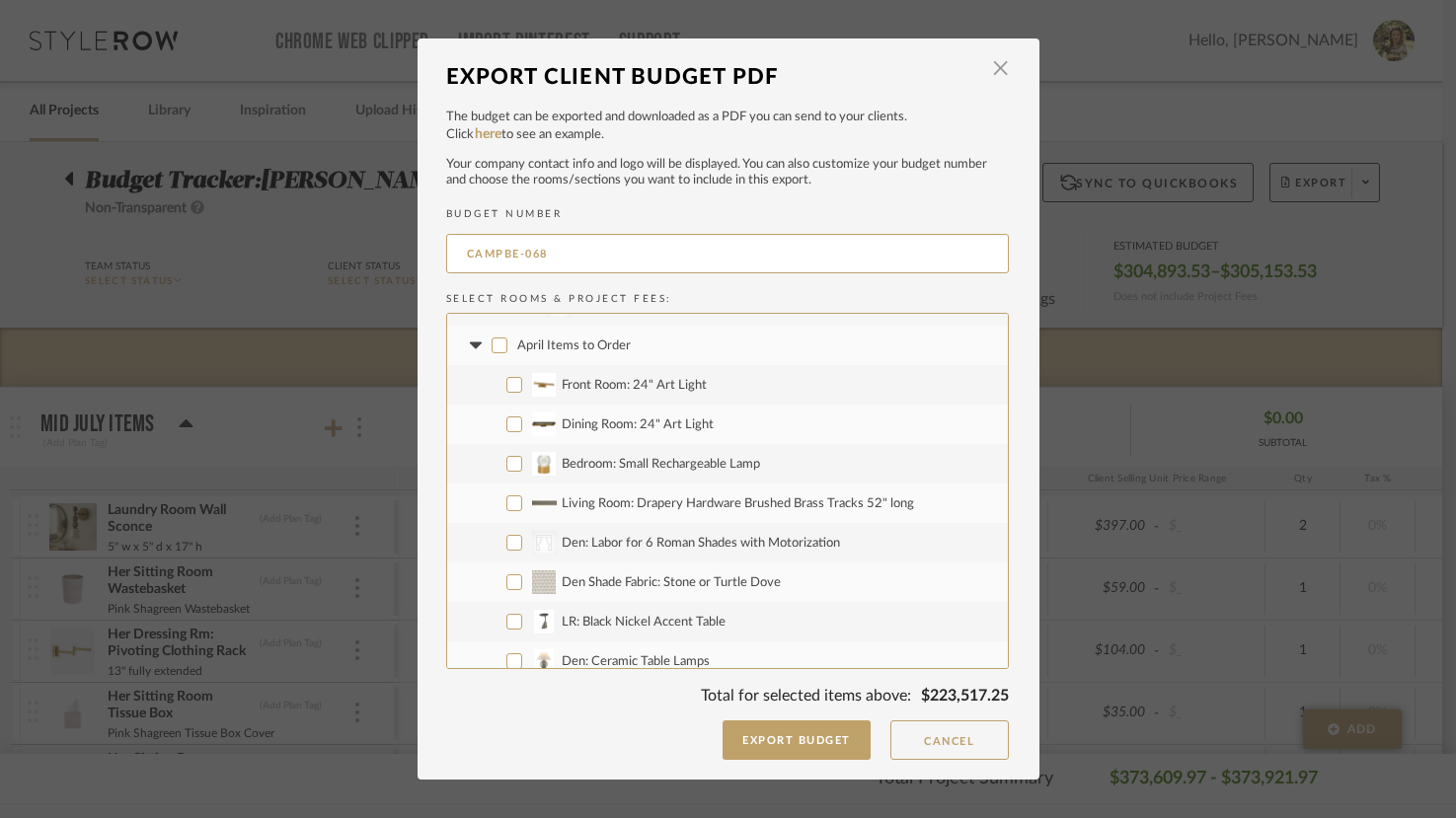 checkbox on "false" 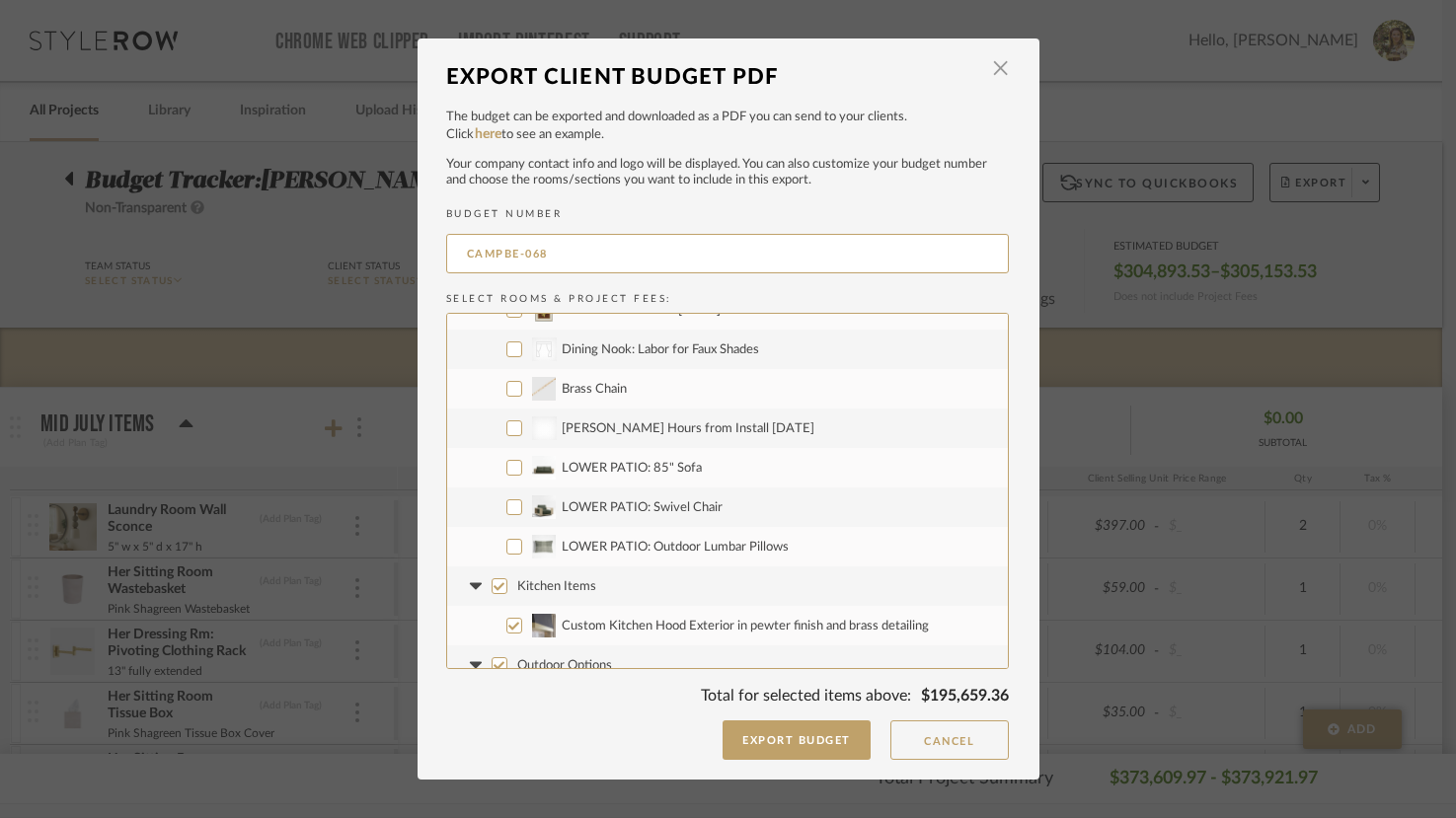 scroll, scrollTop: 2871, scrollLeft: 0, axis: vertical 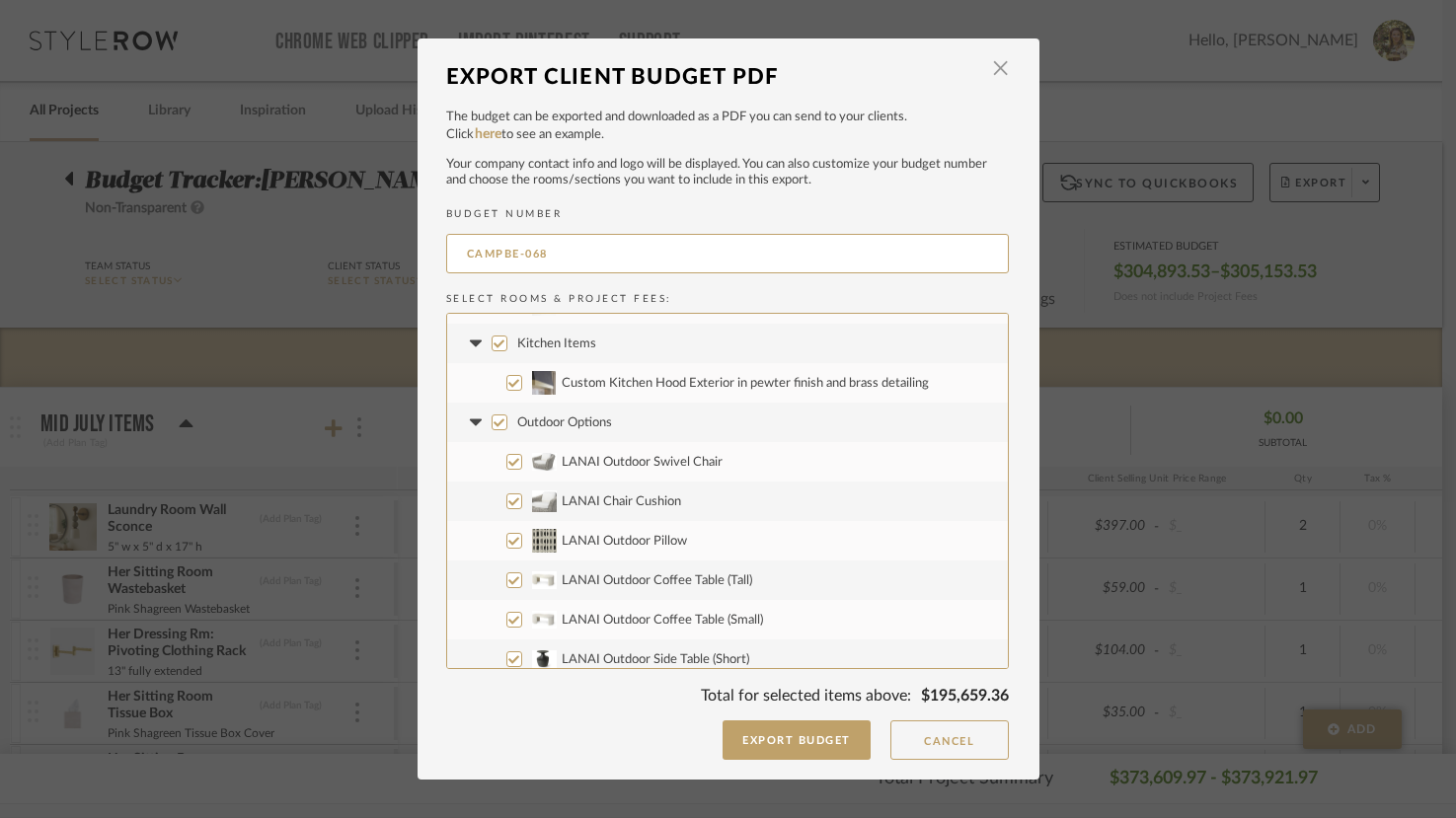 drag, startPoint x: 584, startPoint y: 413, endPoint x: 584, endPoint y: 396, distance: 17 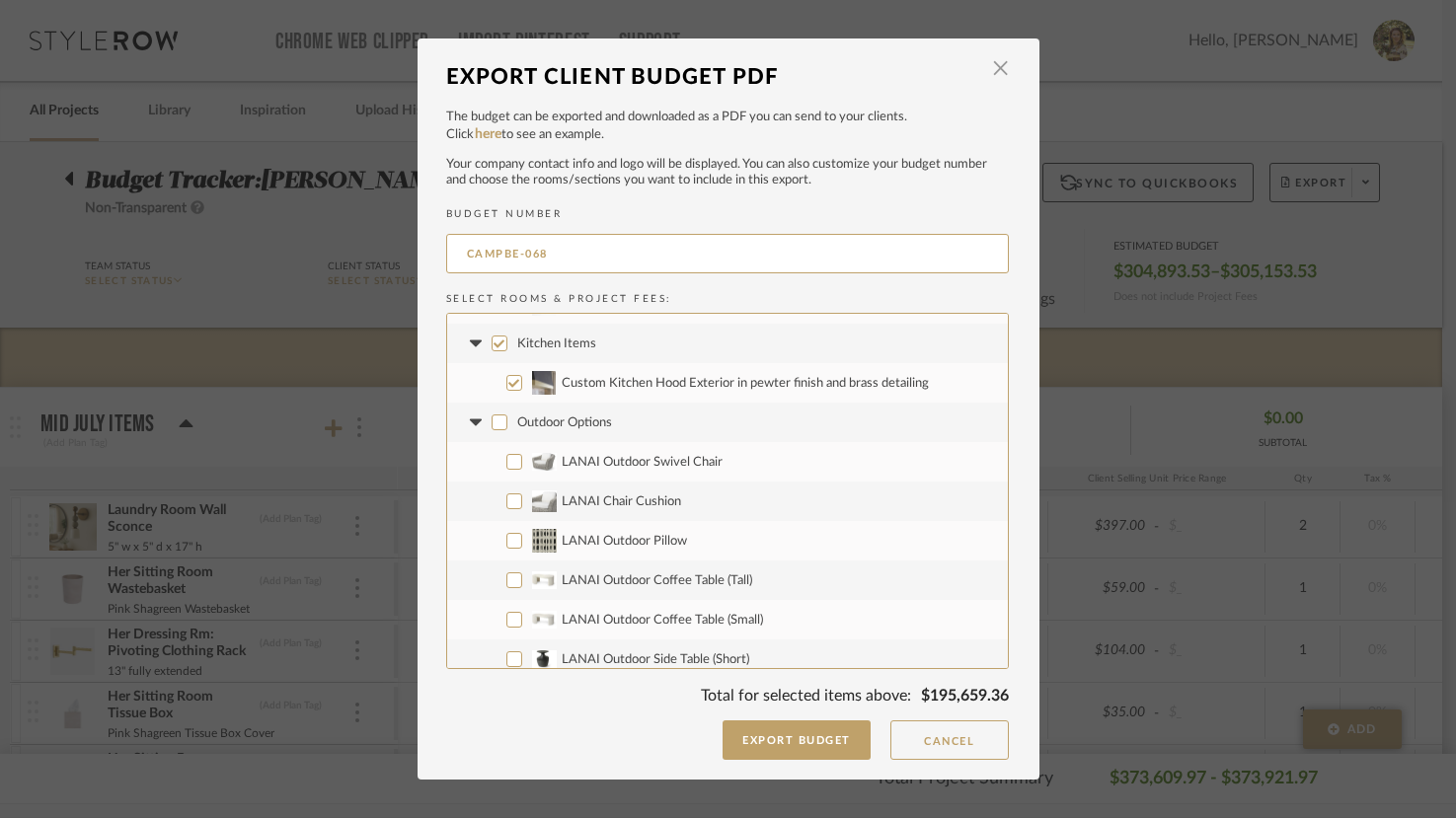 checkbox on "false" 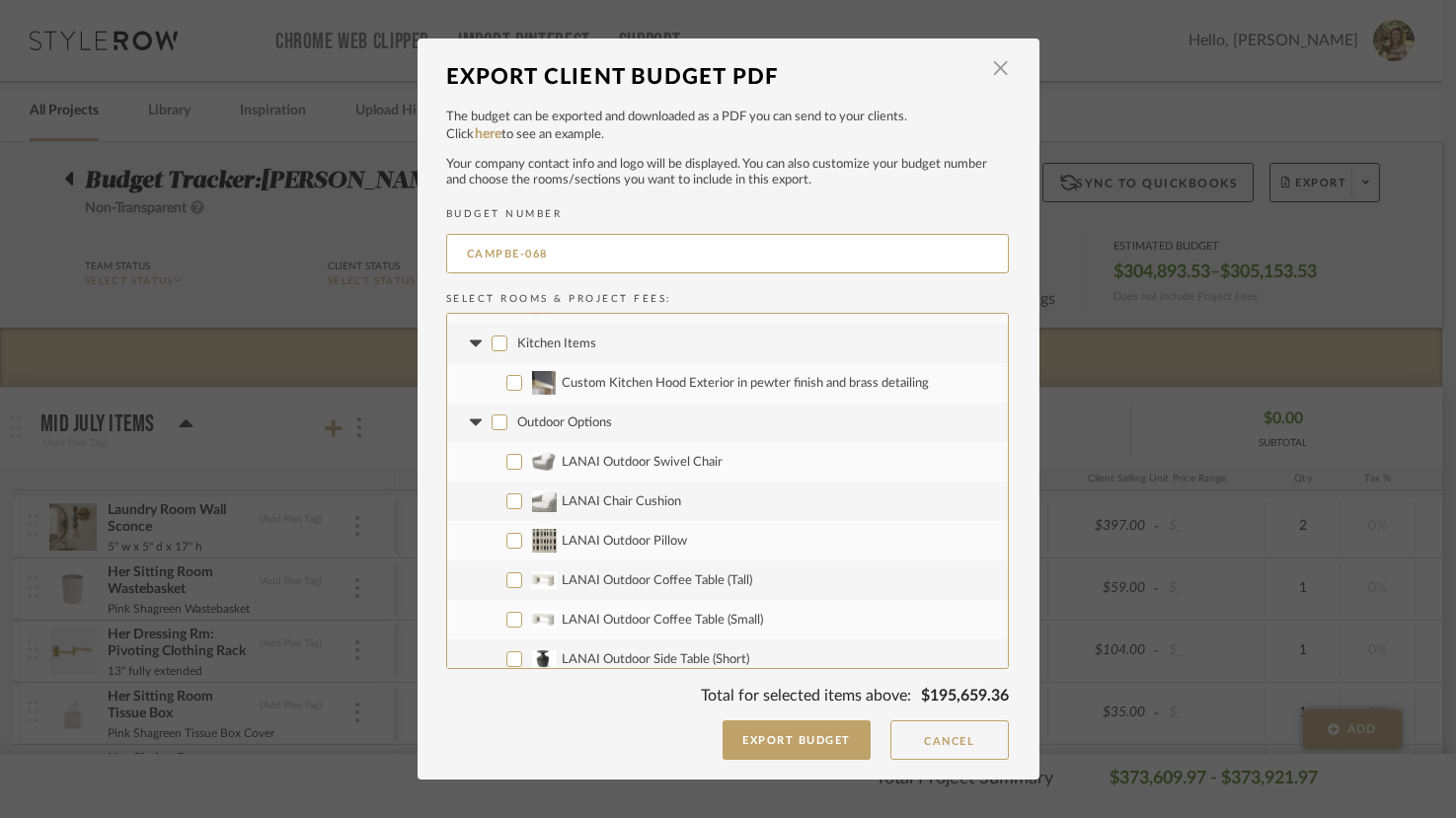 checkbox on "false" 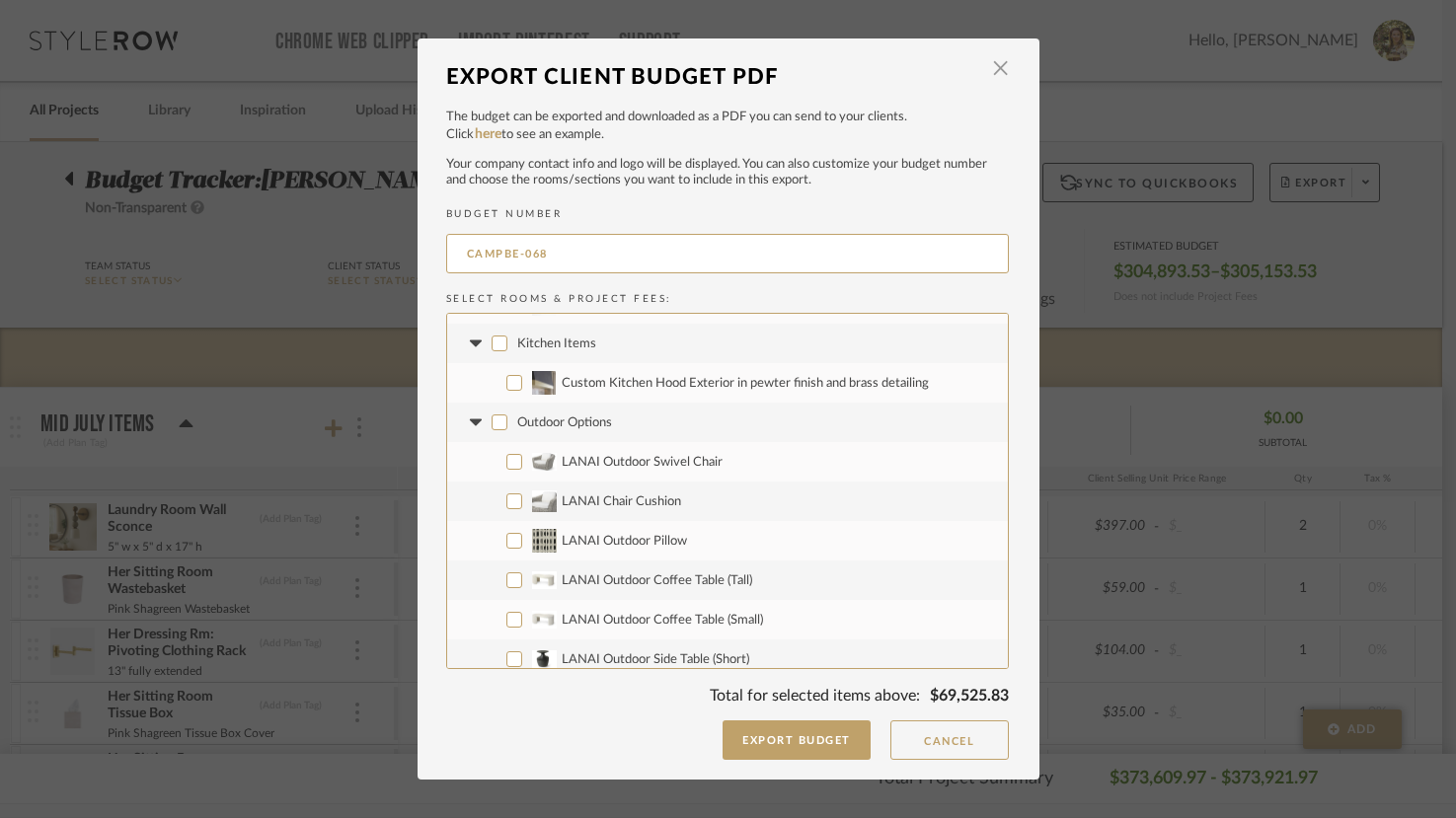 scroll, scrollTop: 3525, scrollLeft: 0, axis: vertical 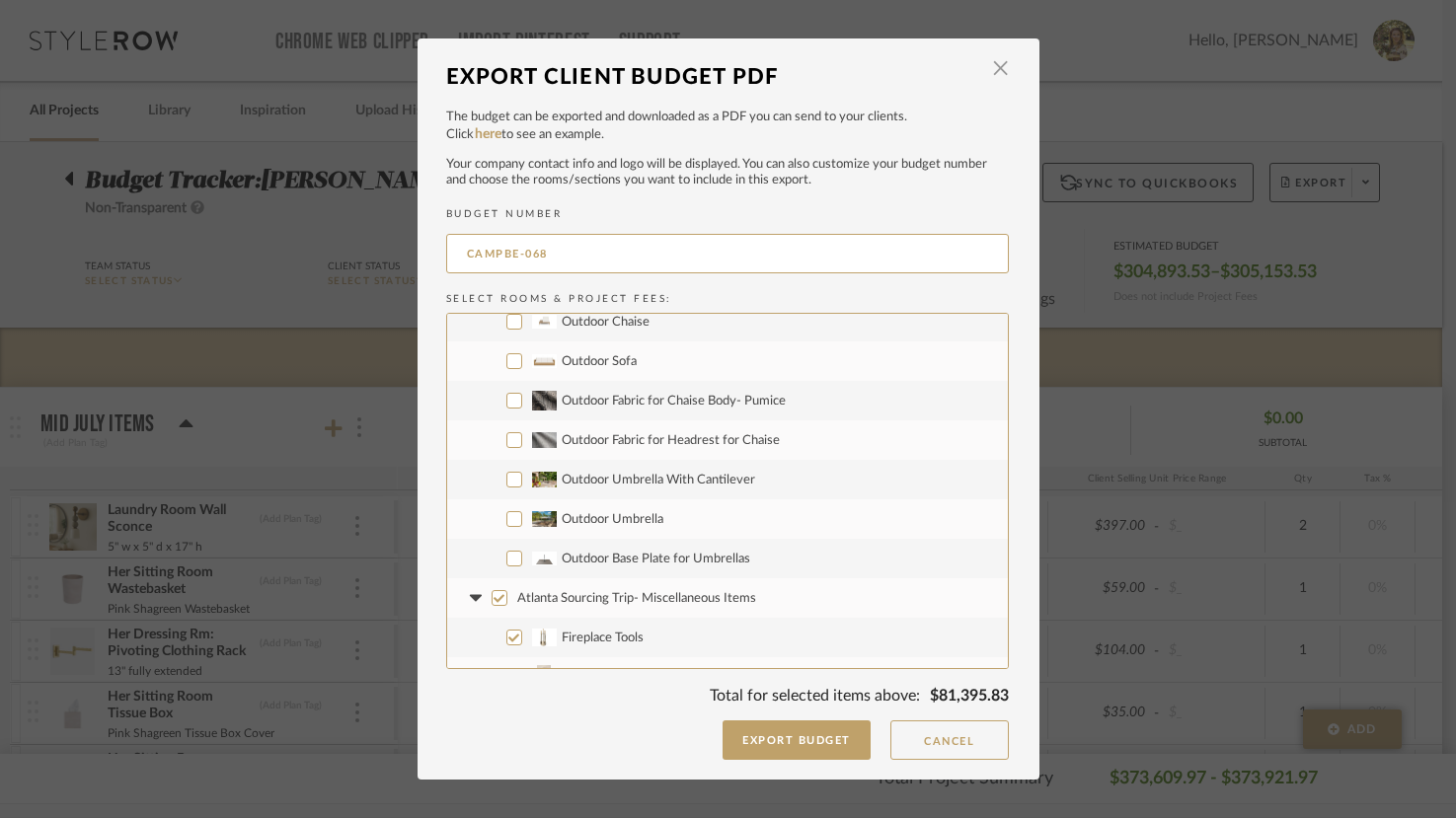 click on "Atlanta Sourcing Trip- Miscellaneous Items" at bounding box center [637, 598] 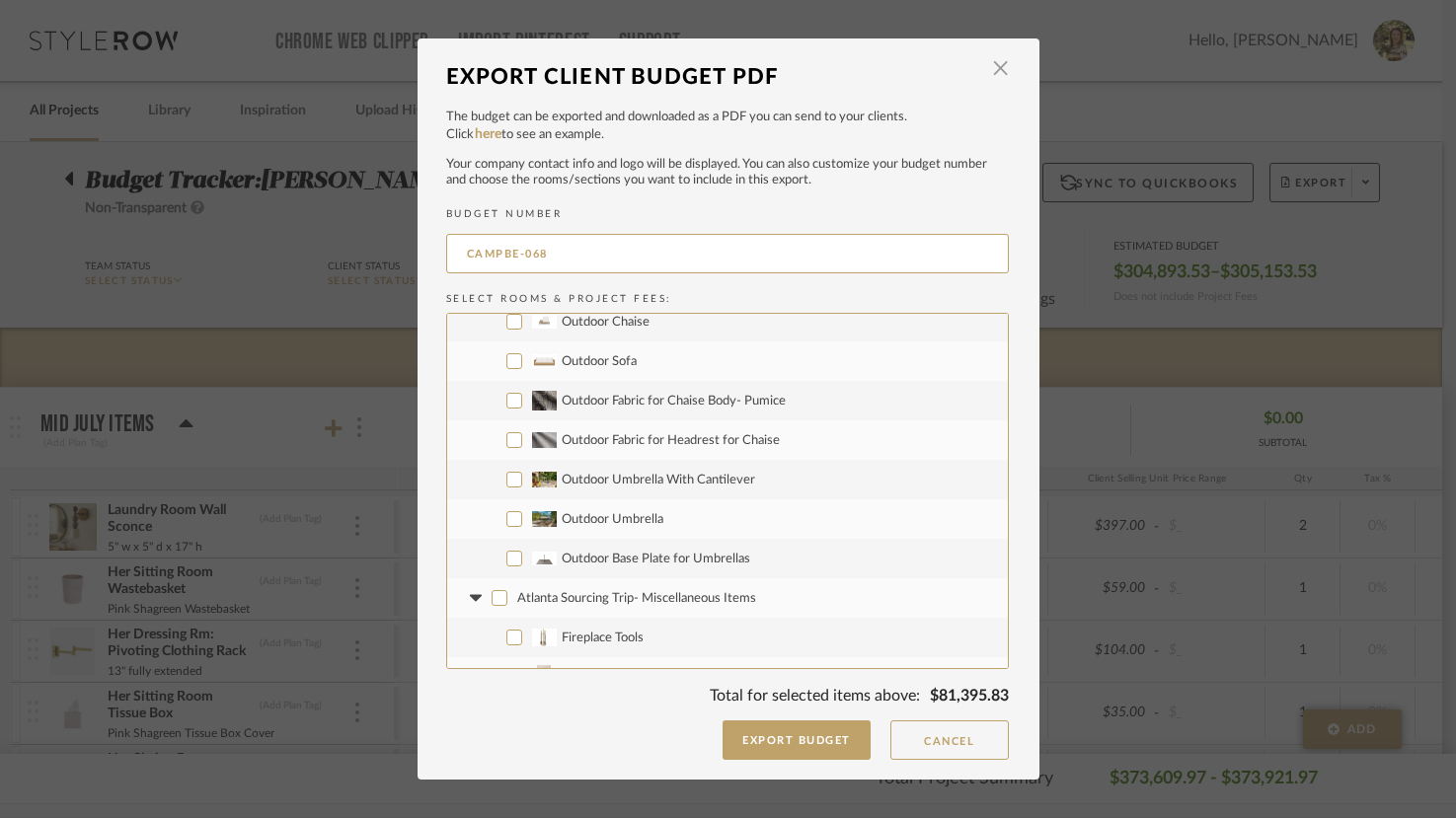 checkbox on "false" 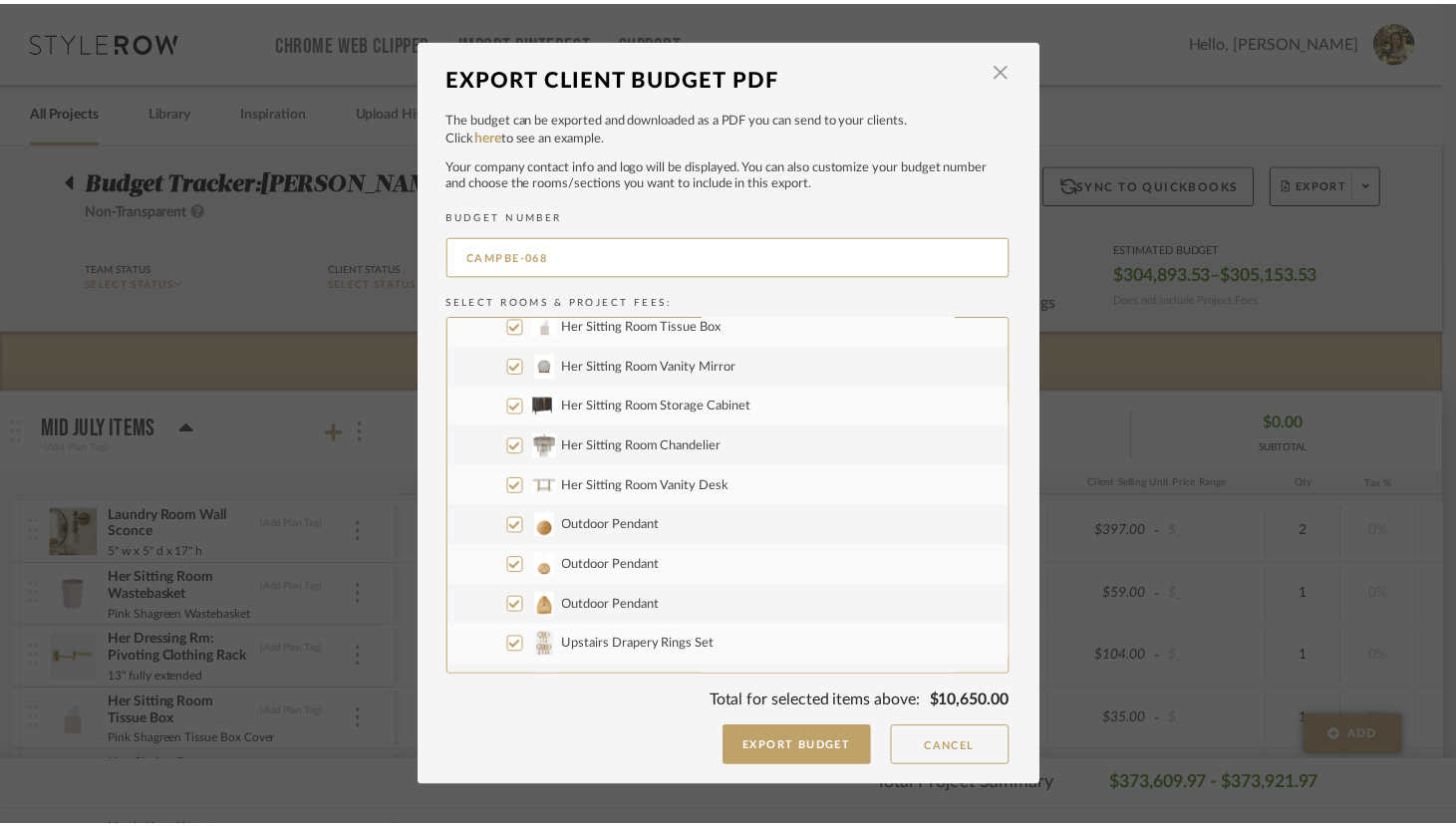 scroll, scrollTop: 174, scrollLeft: 0, axis: vertical 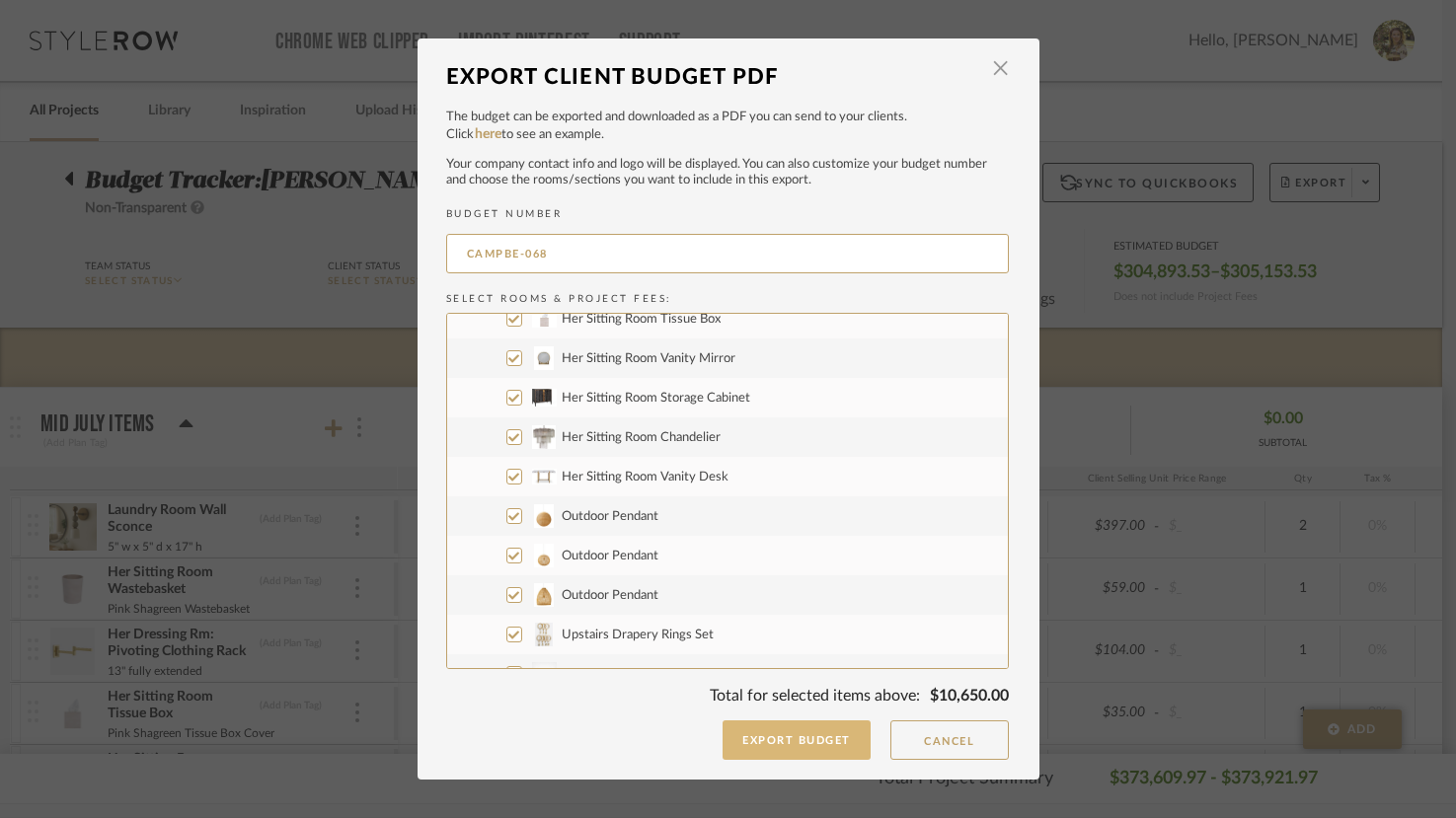 click on "Export Budget" at bounding box center [797, 740] 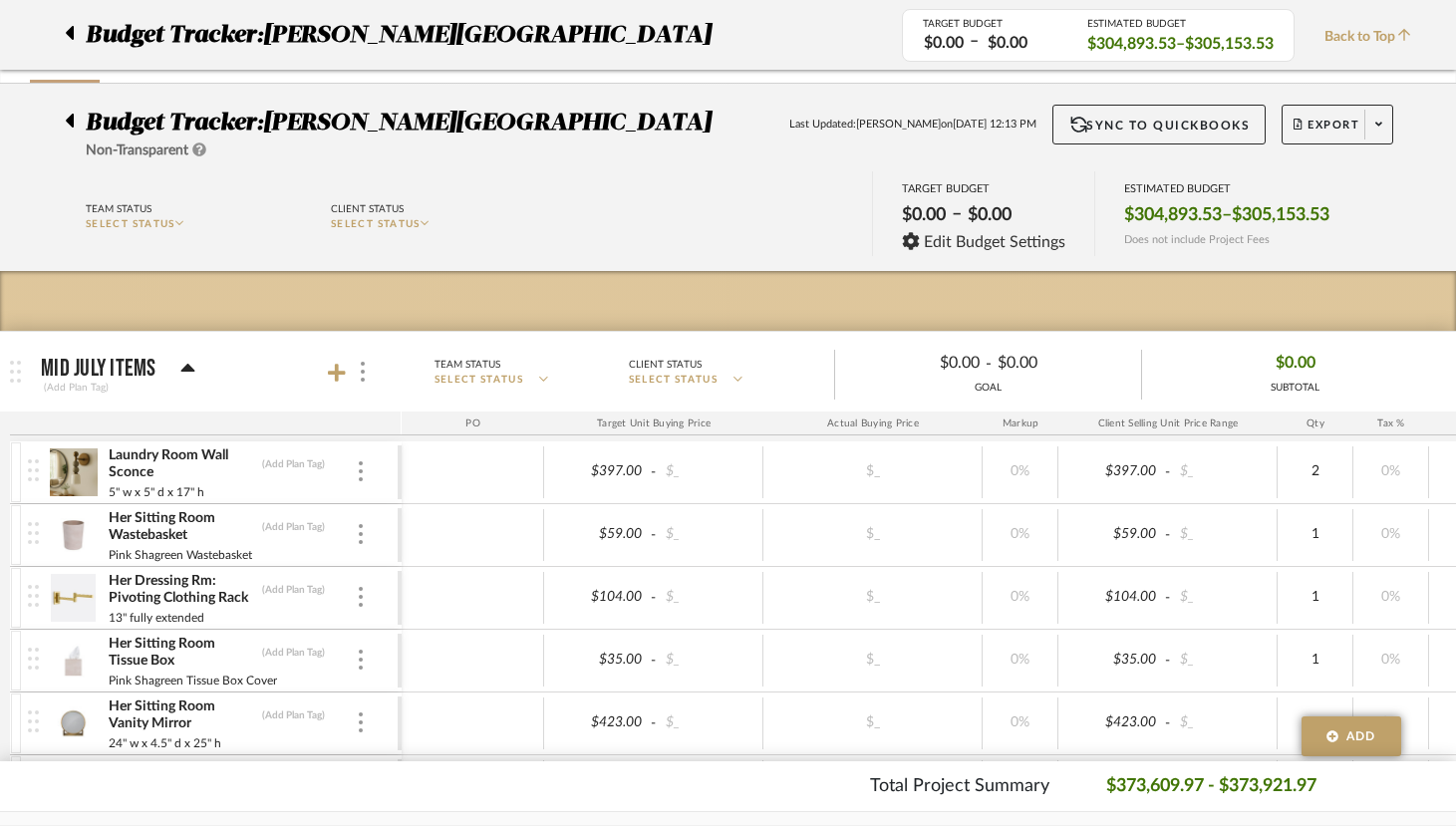 scroll, scrollTop: 0, scrollLeft: 0, axis: both 